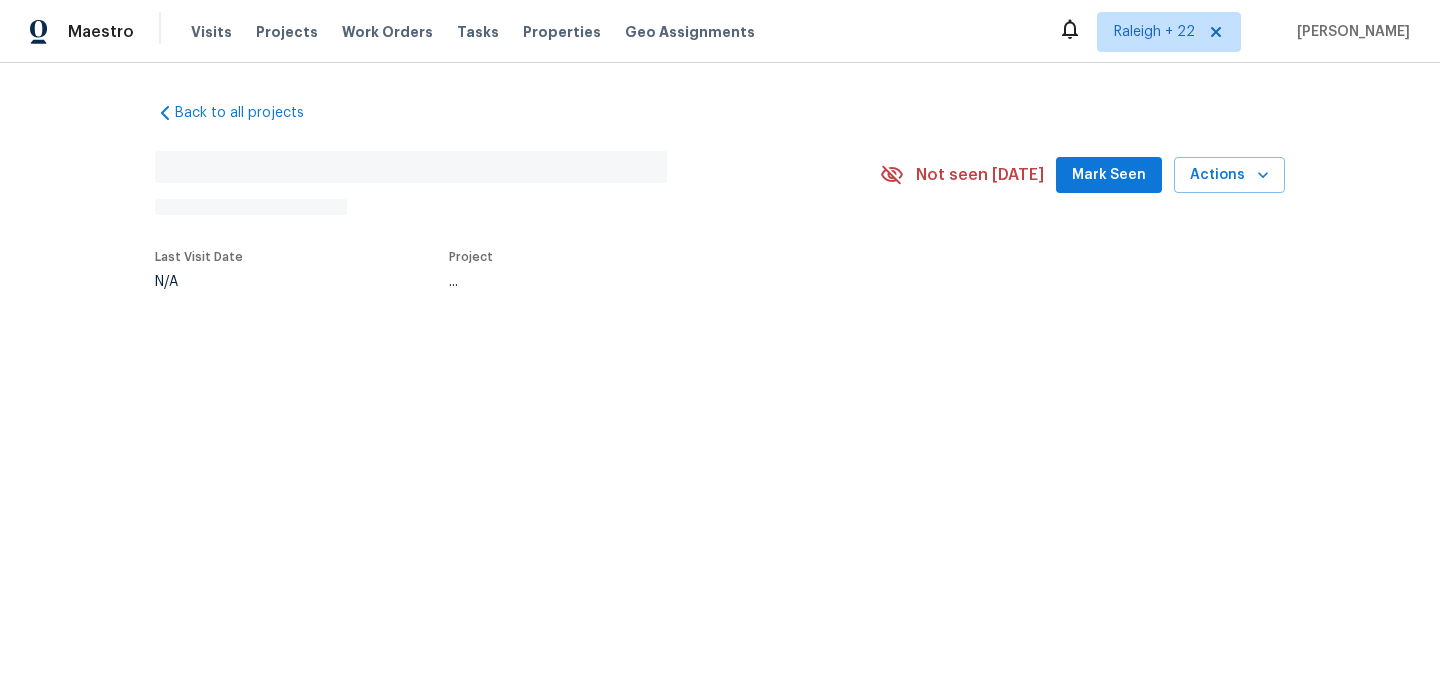 scroll, scrollTop: 0, scrollLeft: 0, axis: both 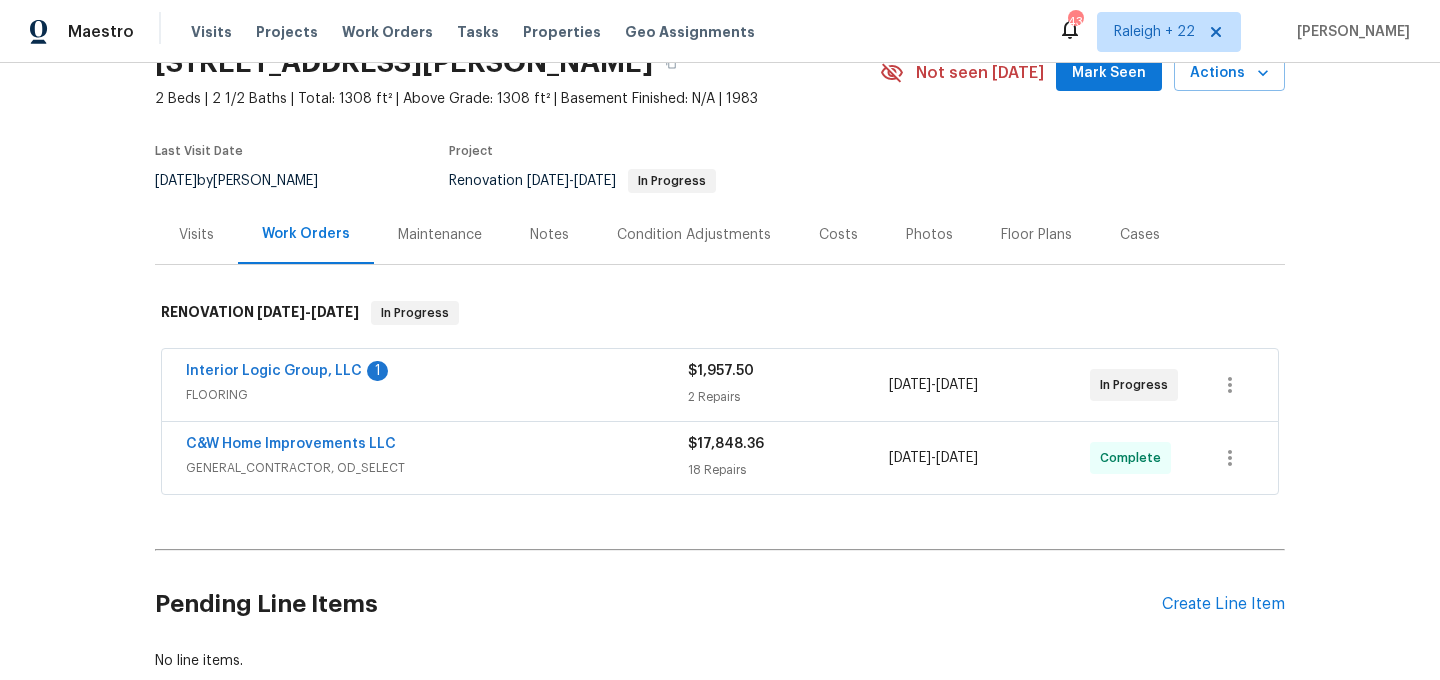 click on "FLOORING" at bounding box center [437, 395] 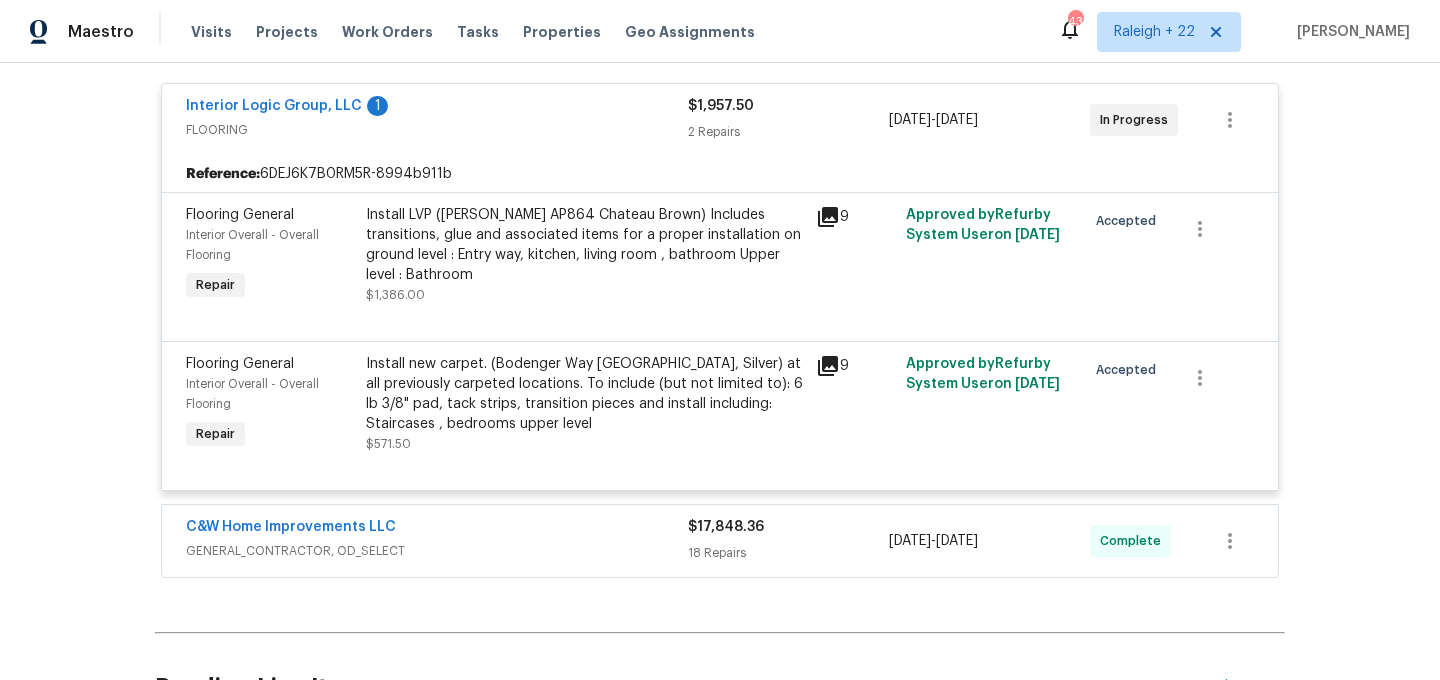 scroll, scrollTop: 393, scrollLeft: 0, axis: vertical 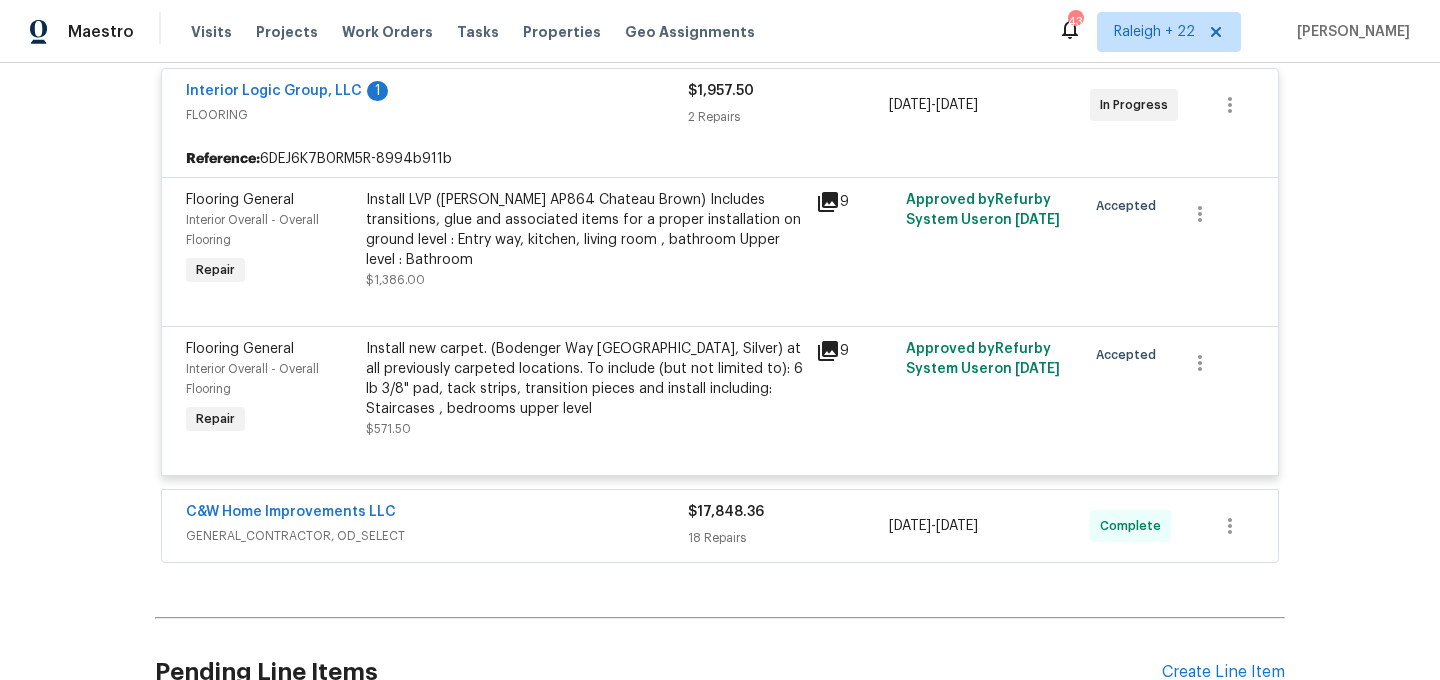 click on "GENERAL_CONTRACTOR, OD_SELECT" at bounding box center (437, 536) 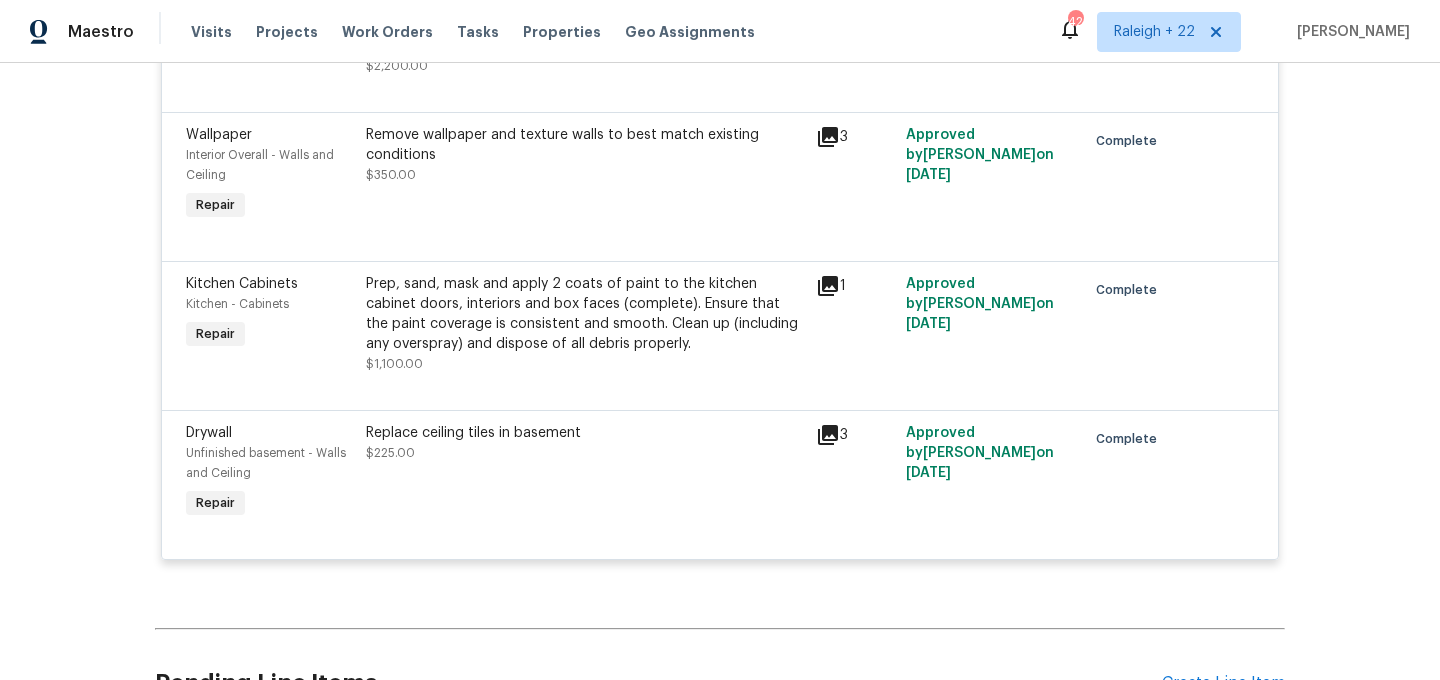 scroll, scrollTop: 3052, scrollLeft: 0, axis: vertical 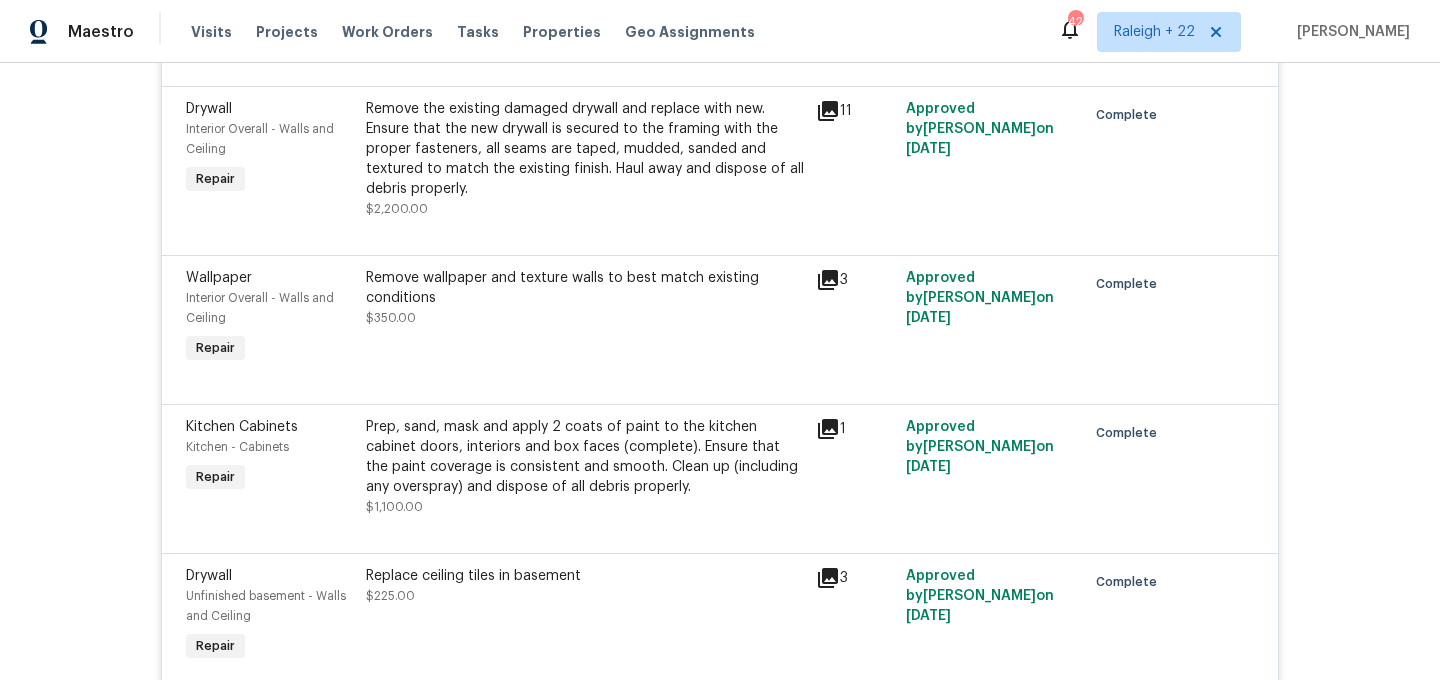 click on "Remove wallpaper and texture walls to best match existing conditions $350.00" at bounding box center [585, 318] 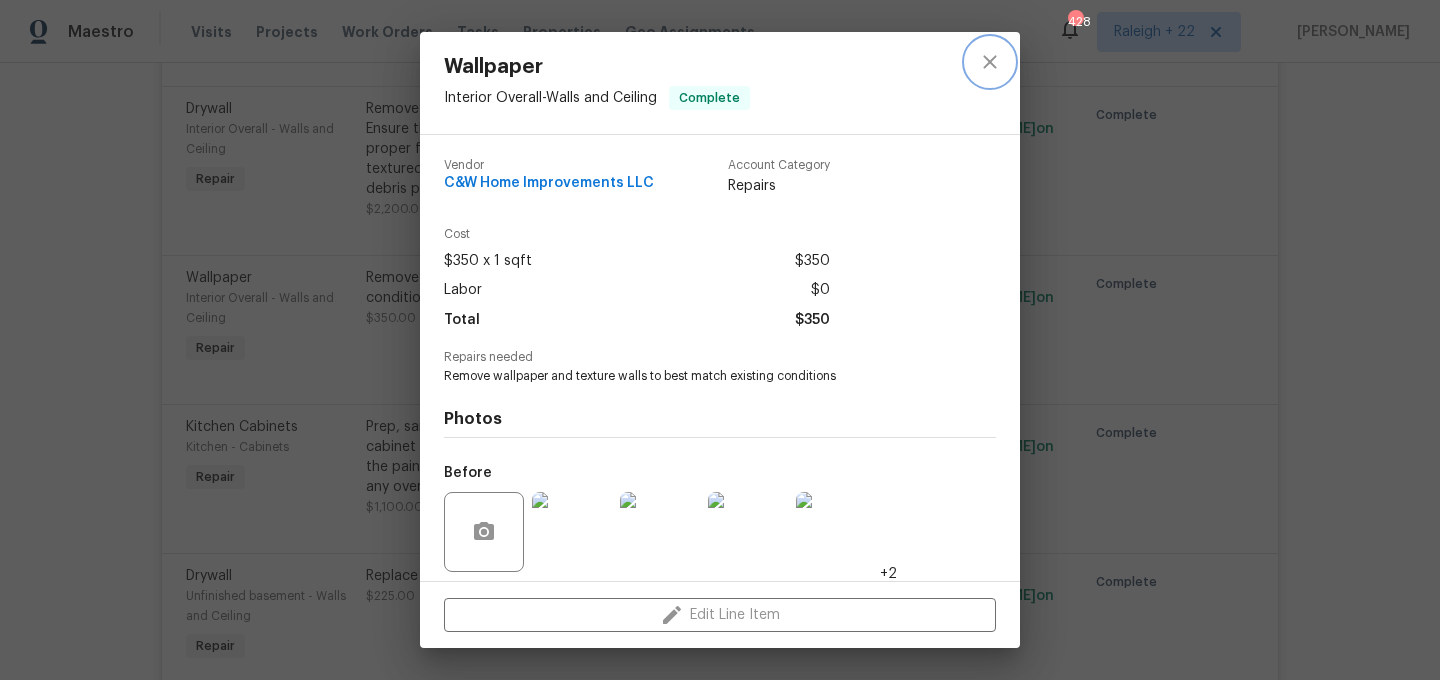 click at bounding box center [990, 62] 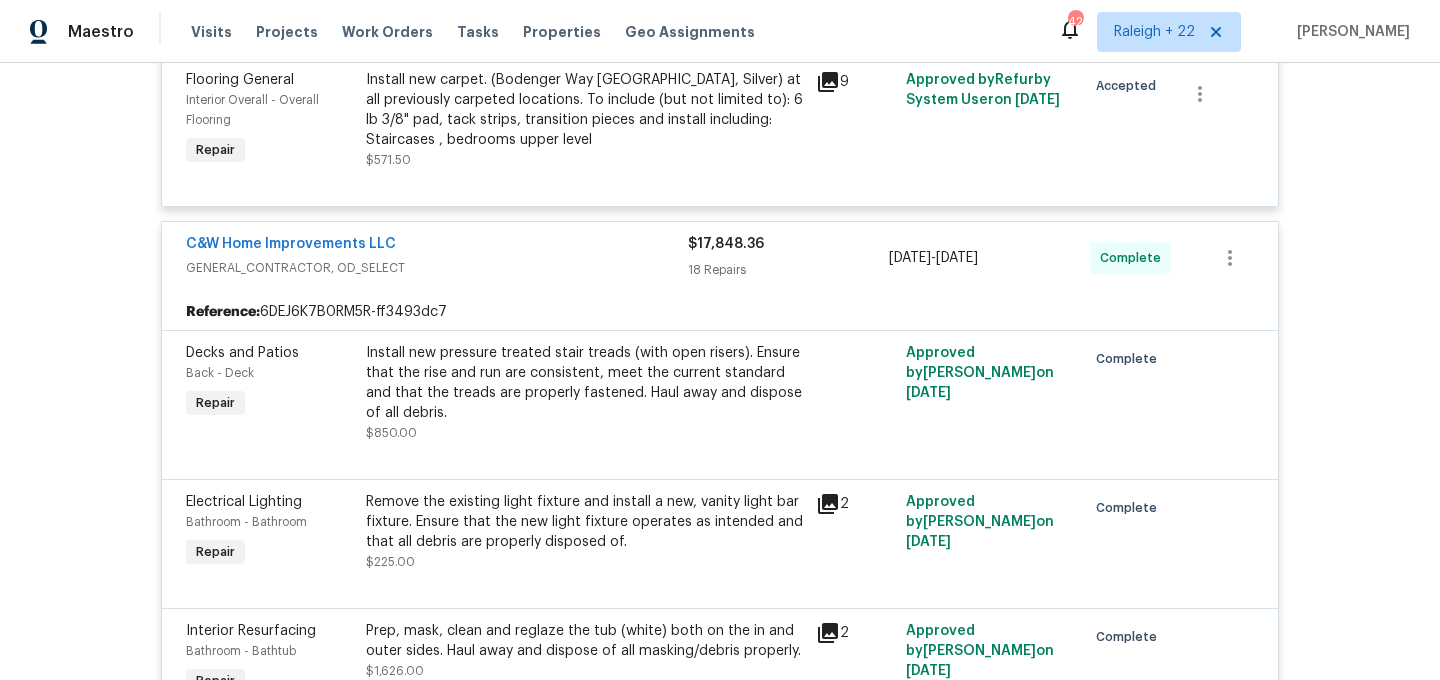 scroll, scrollTop: 679, scrollLeft: 0, axis: vertical 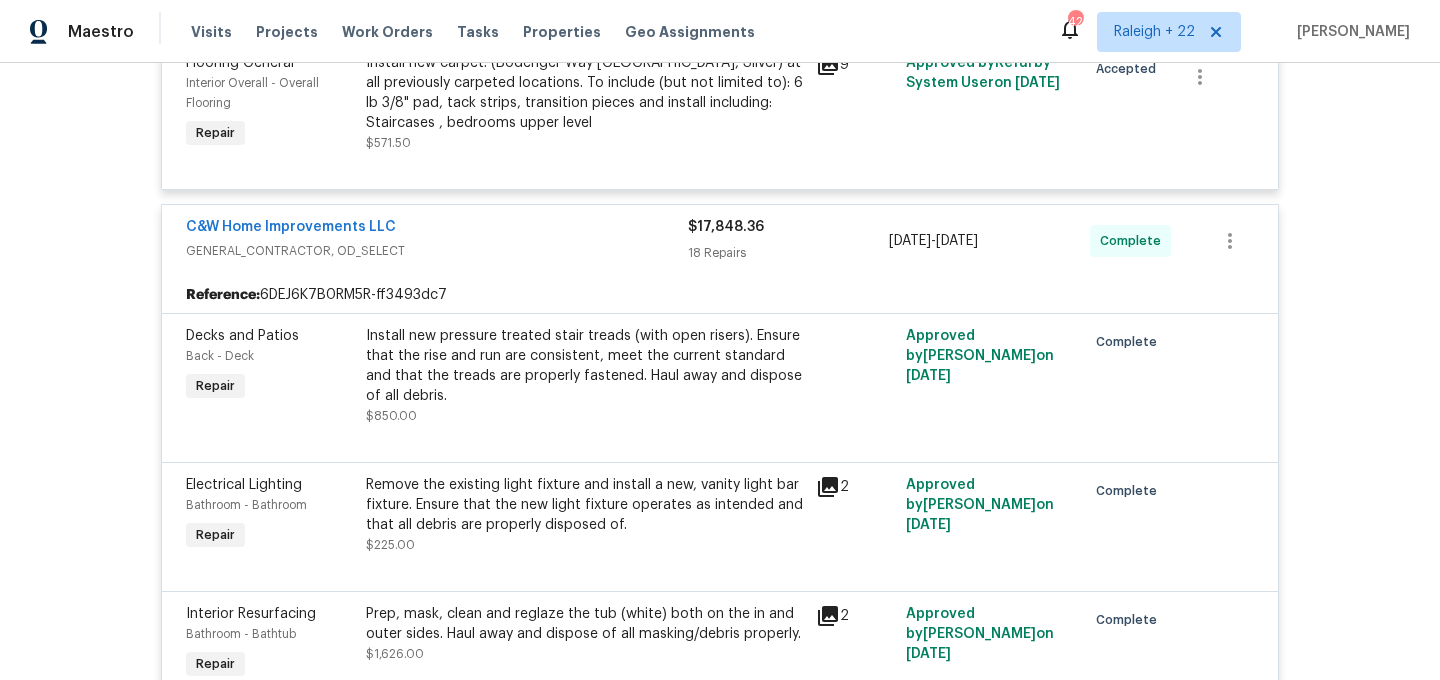 click on "Install new carpet. (Bodenger Way 945 Winter Ash, Silver) at all previously carpeted locations. To include (but not limited to): 6 lb 3/8" pad, tack strips, transition pieces and install including:
Staircases , bedrooms upper level" at bounding box center (585, 93) 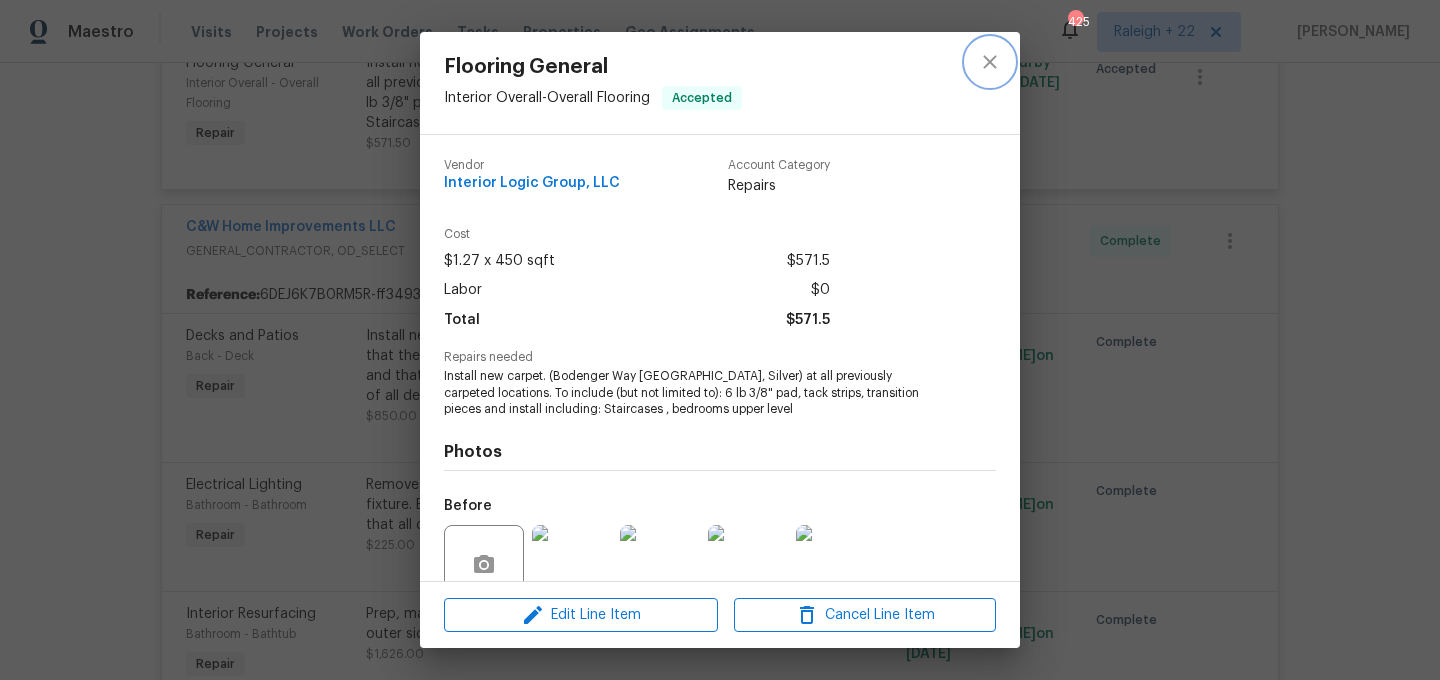 click 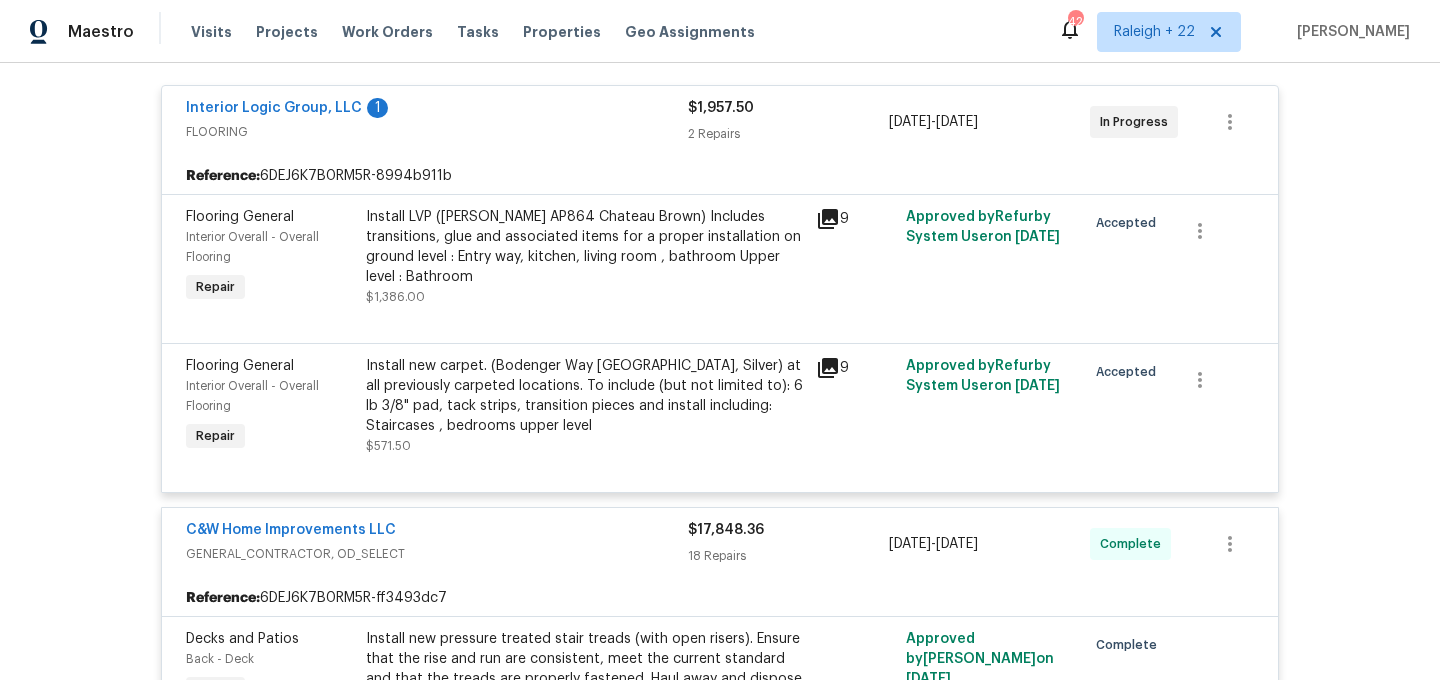 scroll, scrollTop: 374, scrollLeft: 0, axis: vertical 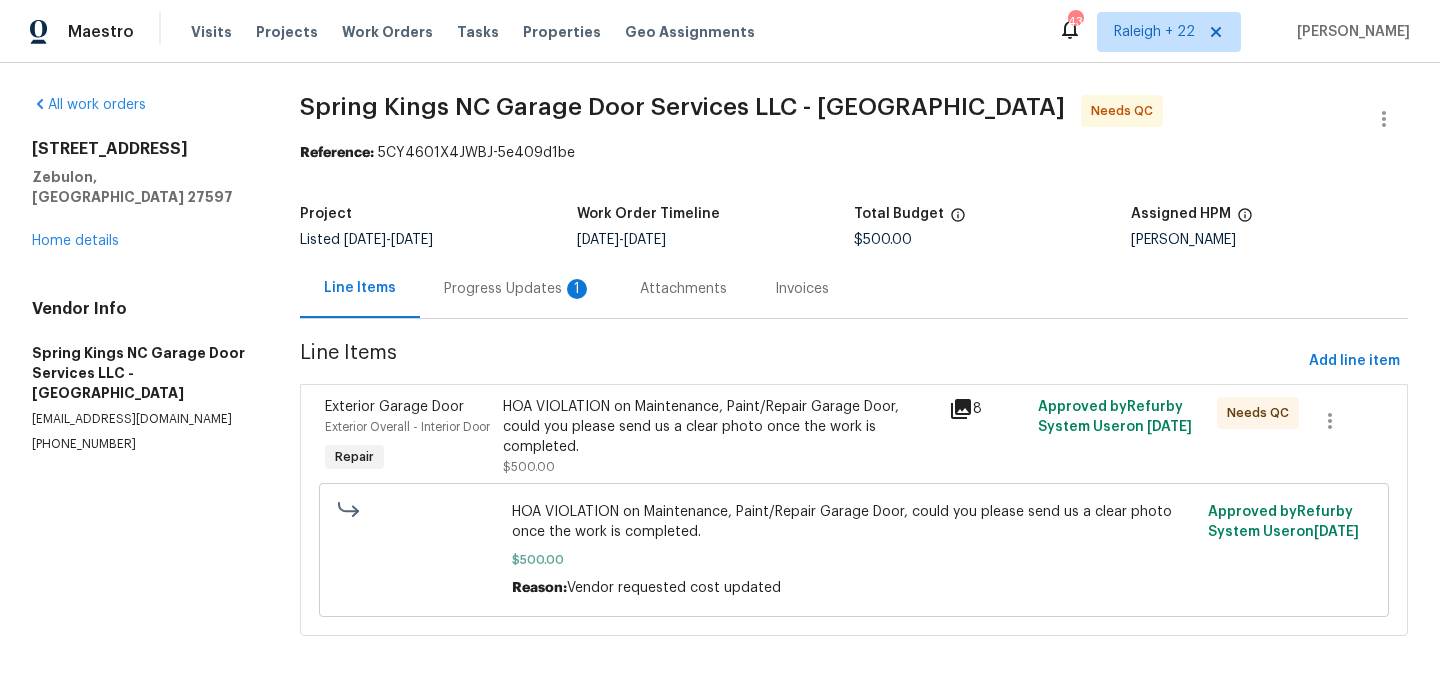 click on "Progress Updates 1" at bounding box center (518, 289) 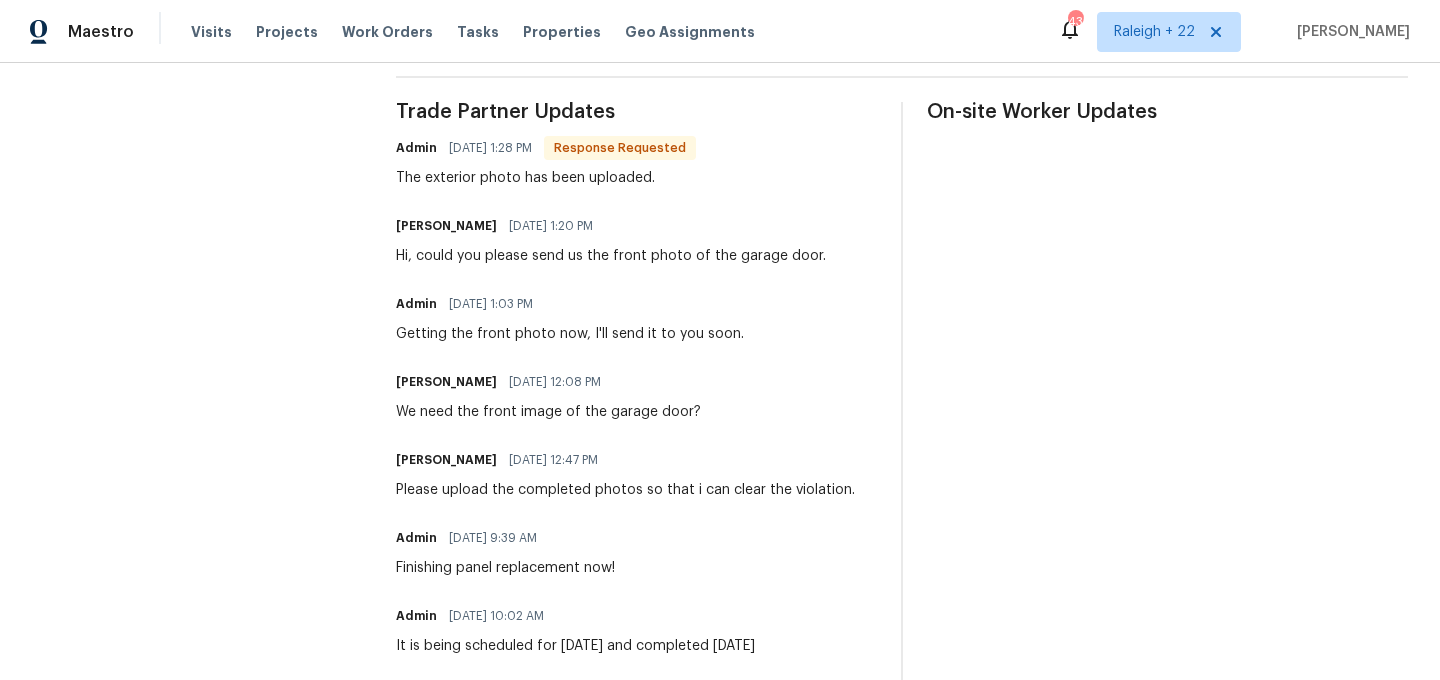 scroll, scrollTop: 0, scrollLeft: 0, axis: both 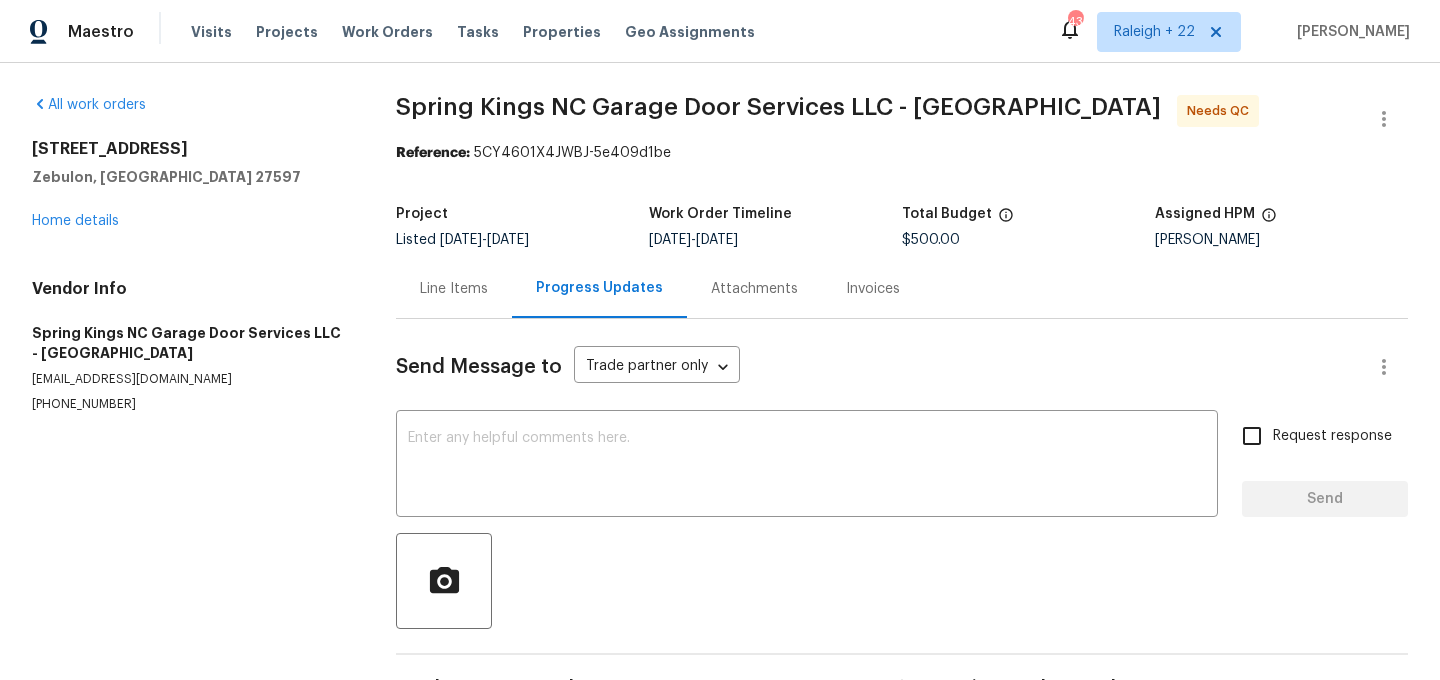 click on "Line Items" at bounding box center [454, 289] 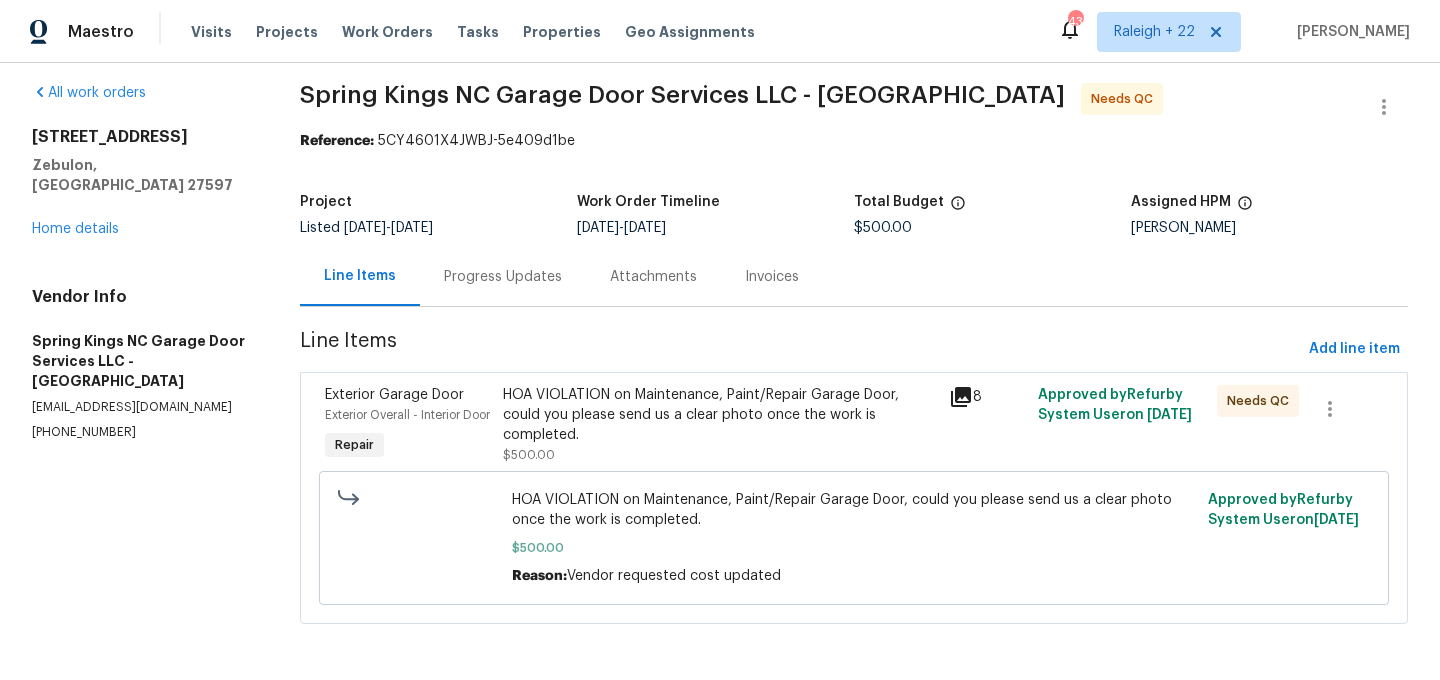 scroll, scrollTop: 16, scrollLeft: 0, axis: vertical 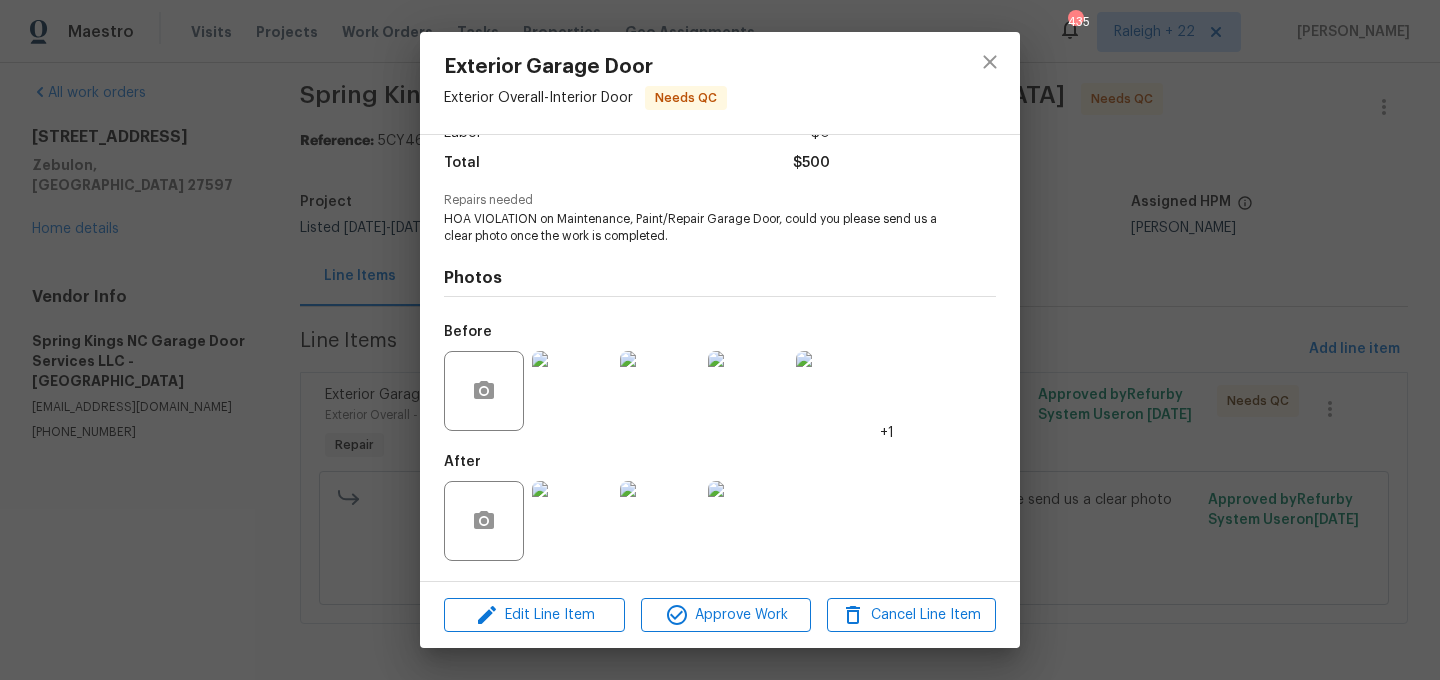 click at bounding box center (572, 521) 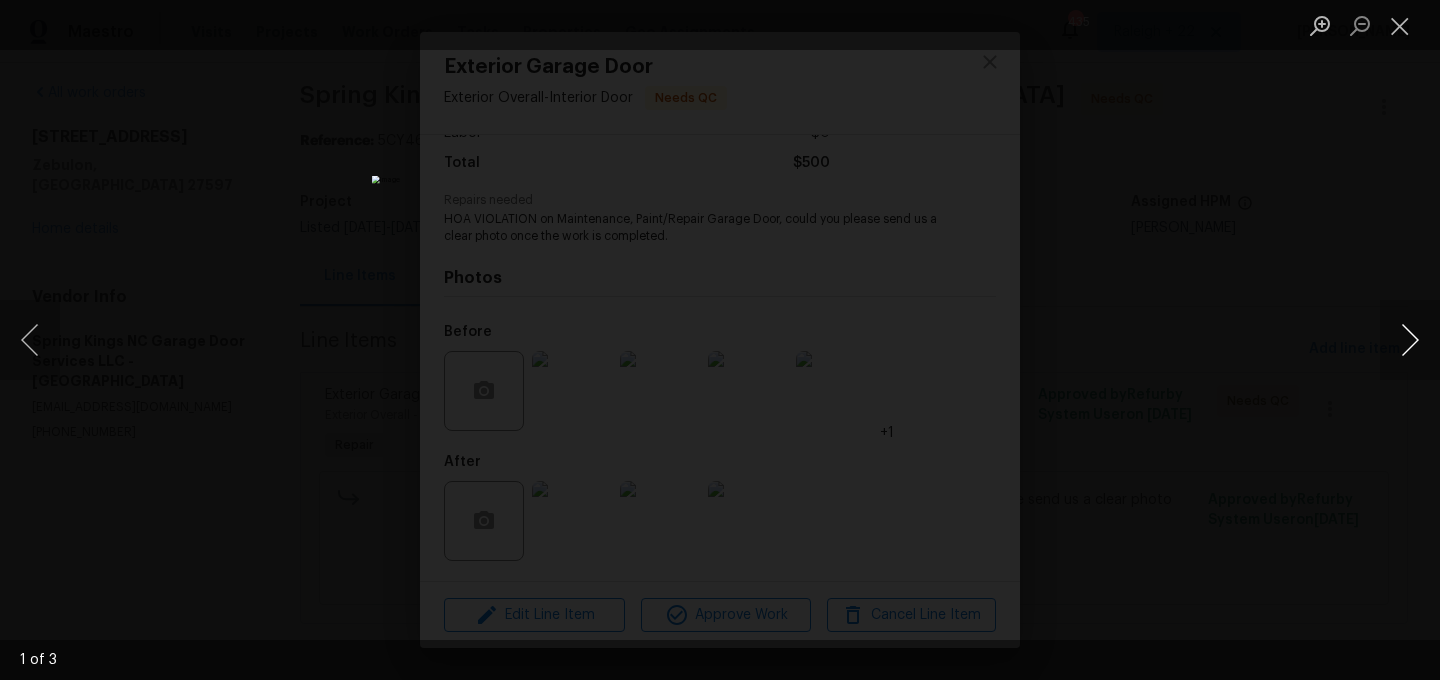 click at bounding box center (1410, 340) 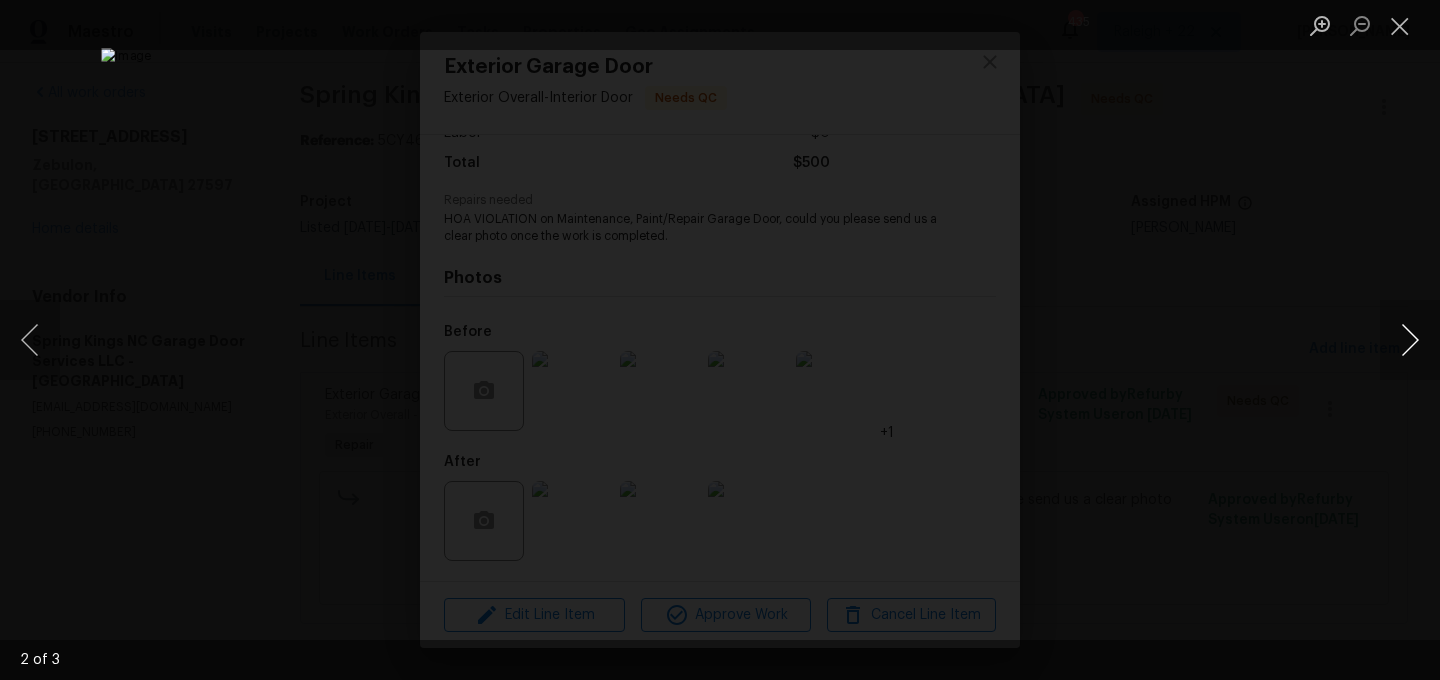 click at bounding box center (1410, 340) 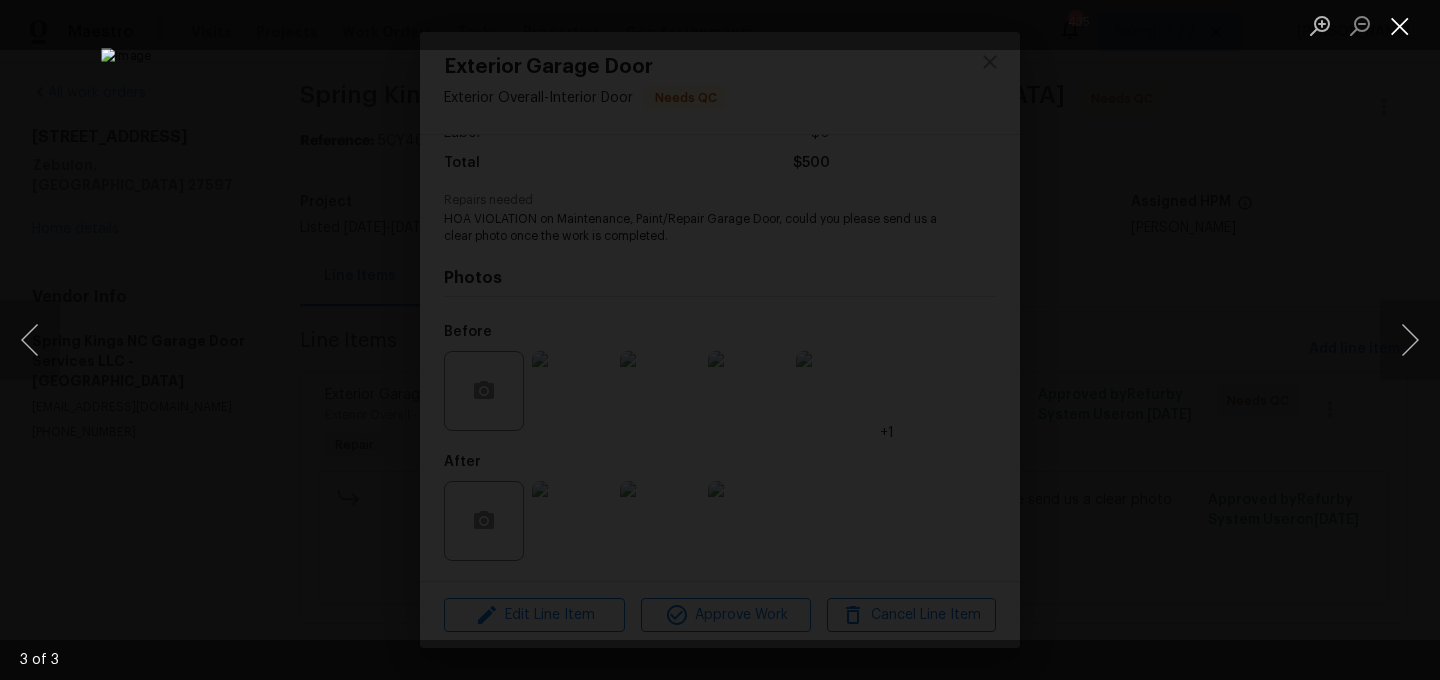 click at bounding box center [1400, 25] 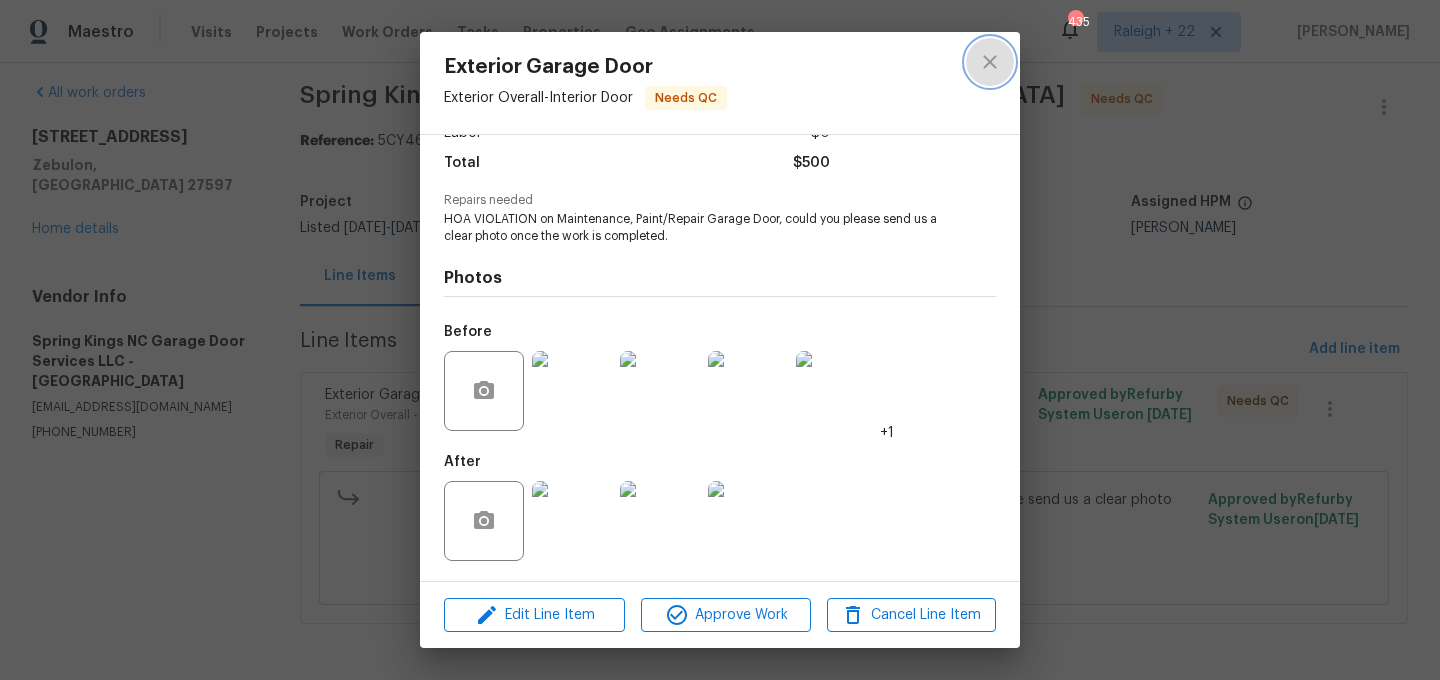 click 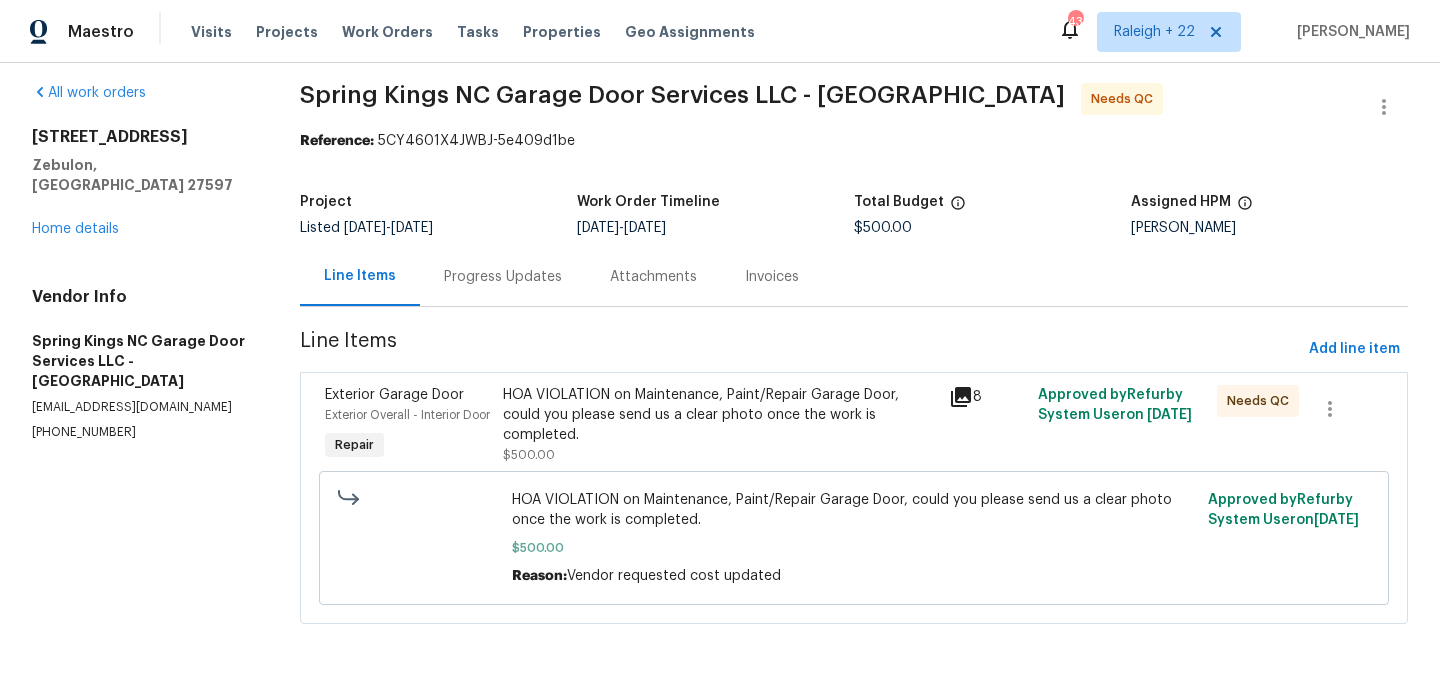 click on "Progress Updates" at bounding box center [503, 277] 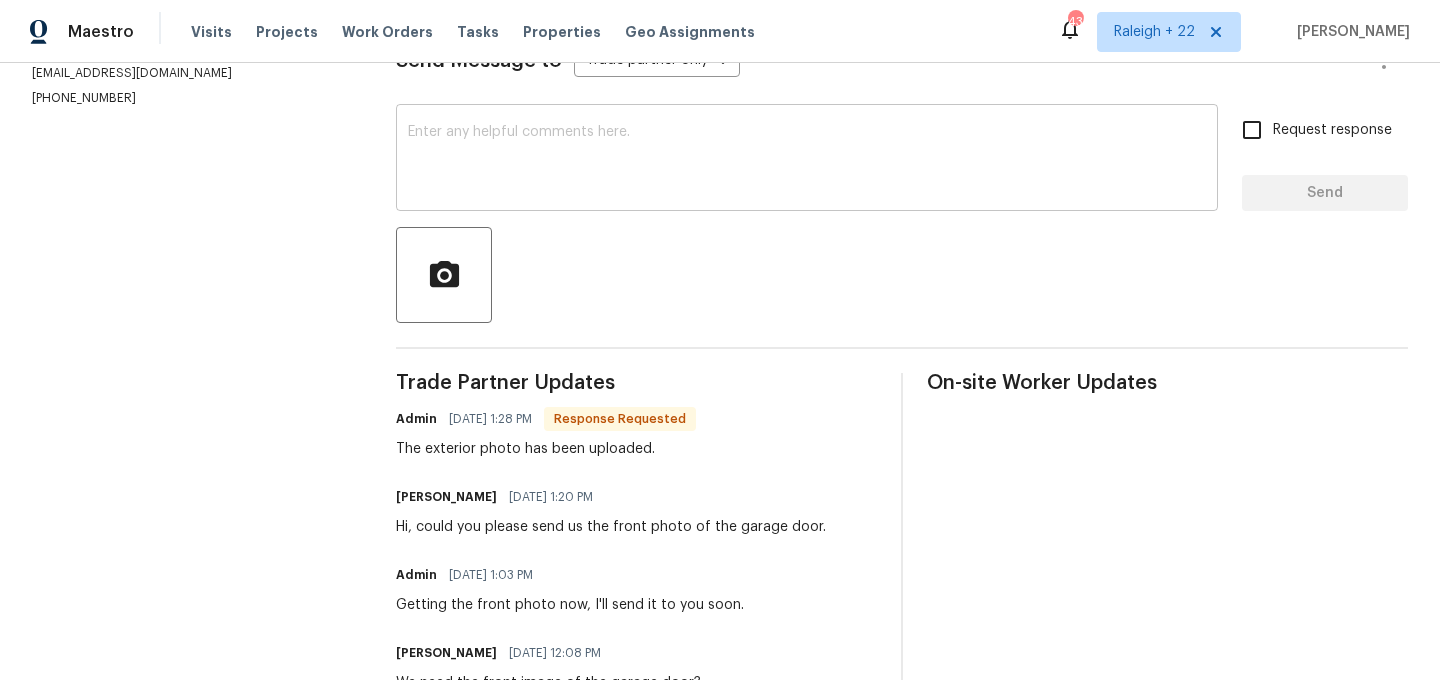 scroll, scrollTop: 389, scrollLeft: 0, axis: vertical 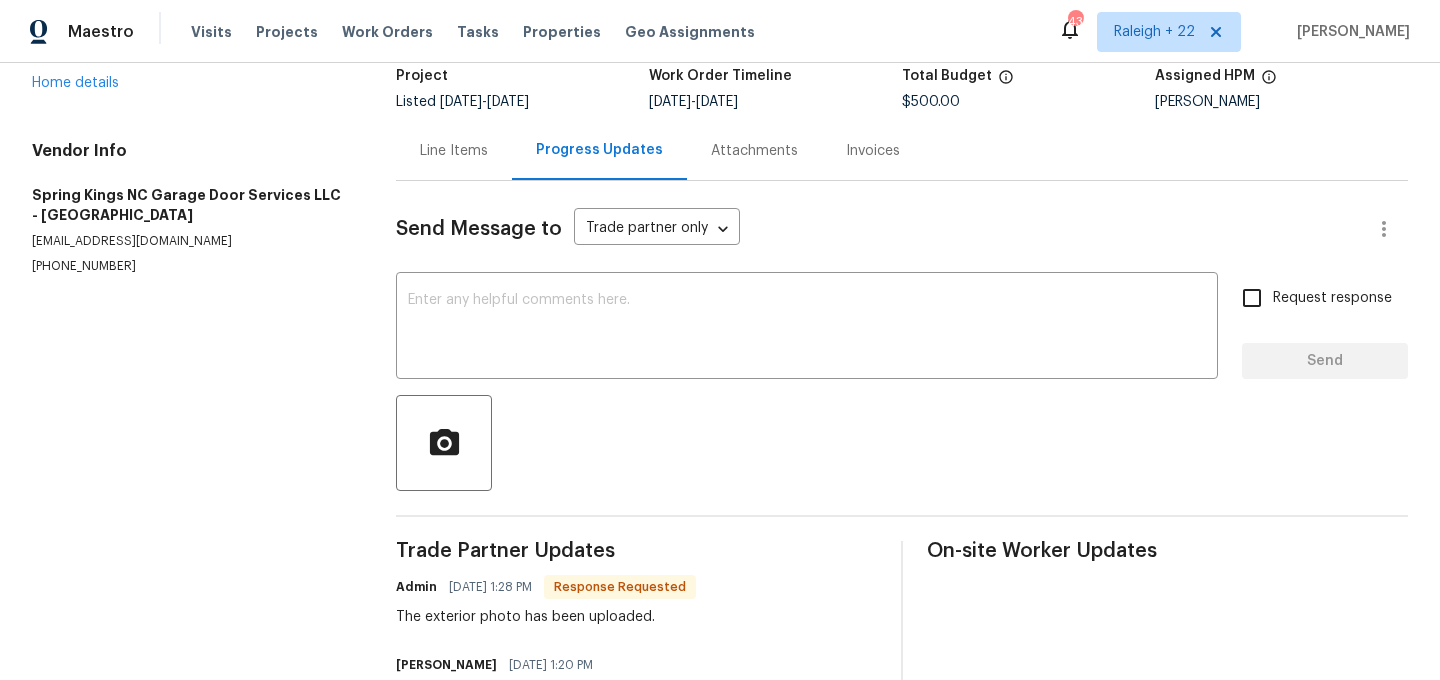 click on "Line Items" at bounding box center [454, 151] 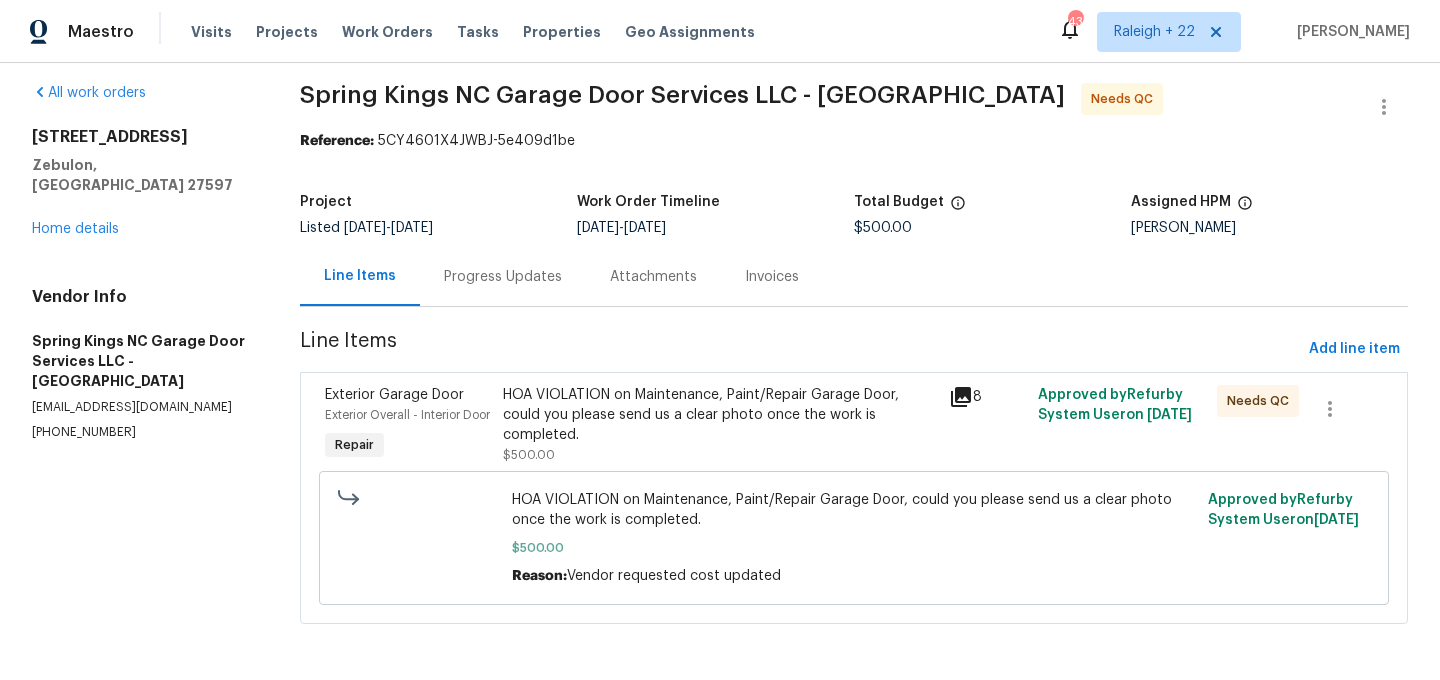 scroll, scrollTop: 33, scrollLeft: 0, axis: vertical 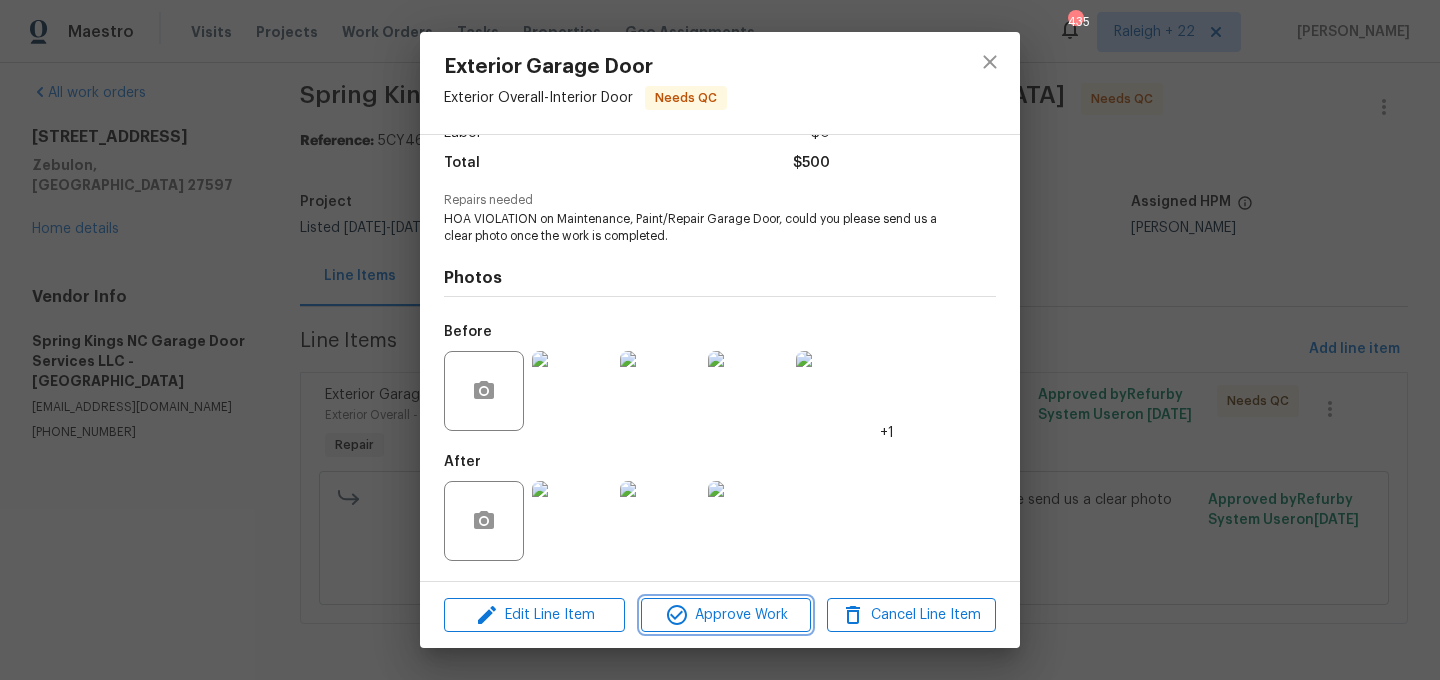 click on "Approve Work" at bounding box center (725, 615) 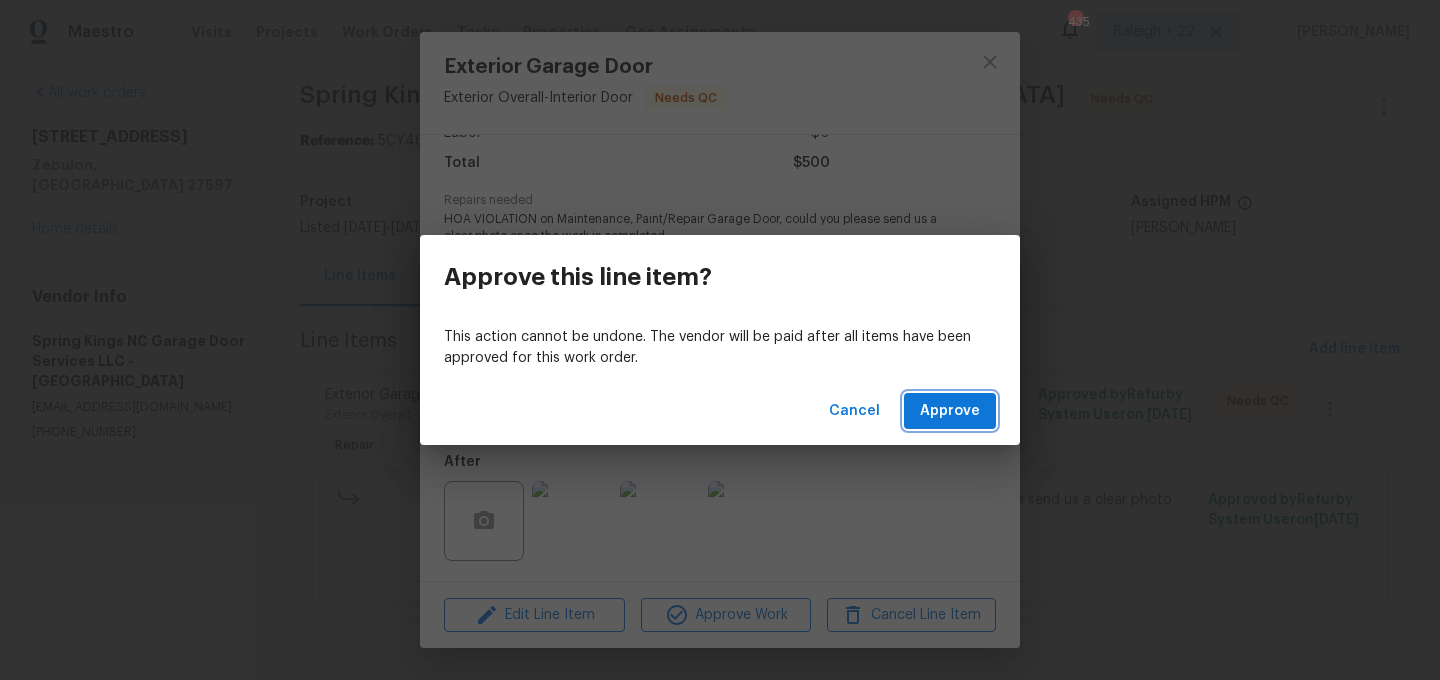 click on "Approve" at bounding box center (950, 411) 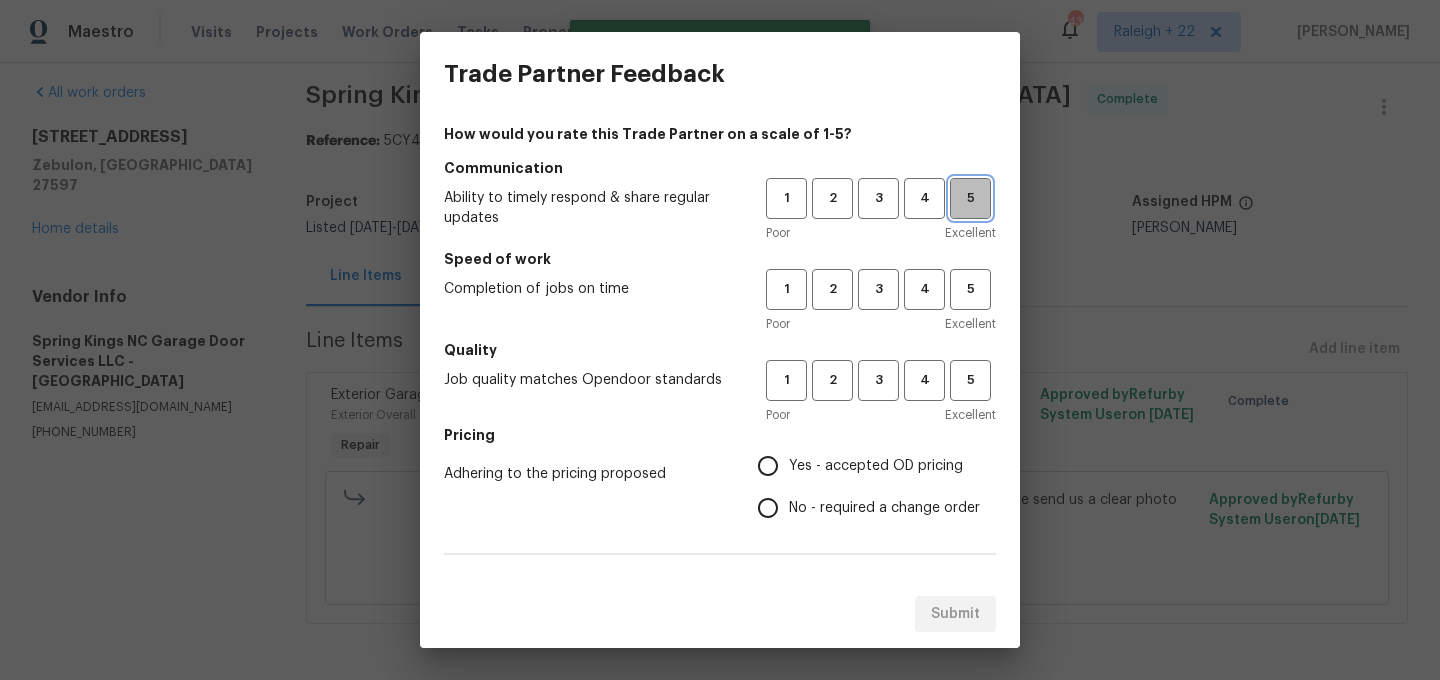 click on "5" at bounding box center [970, 198] 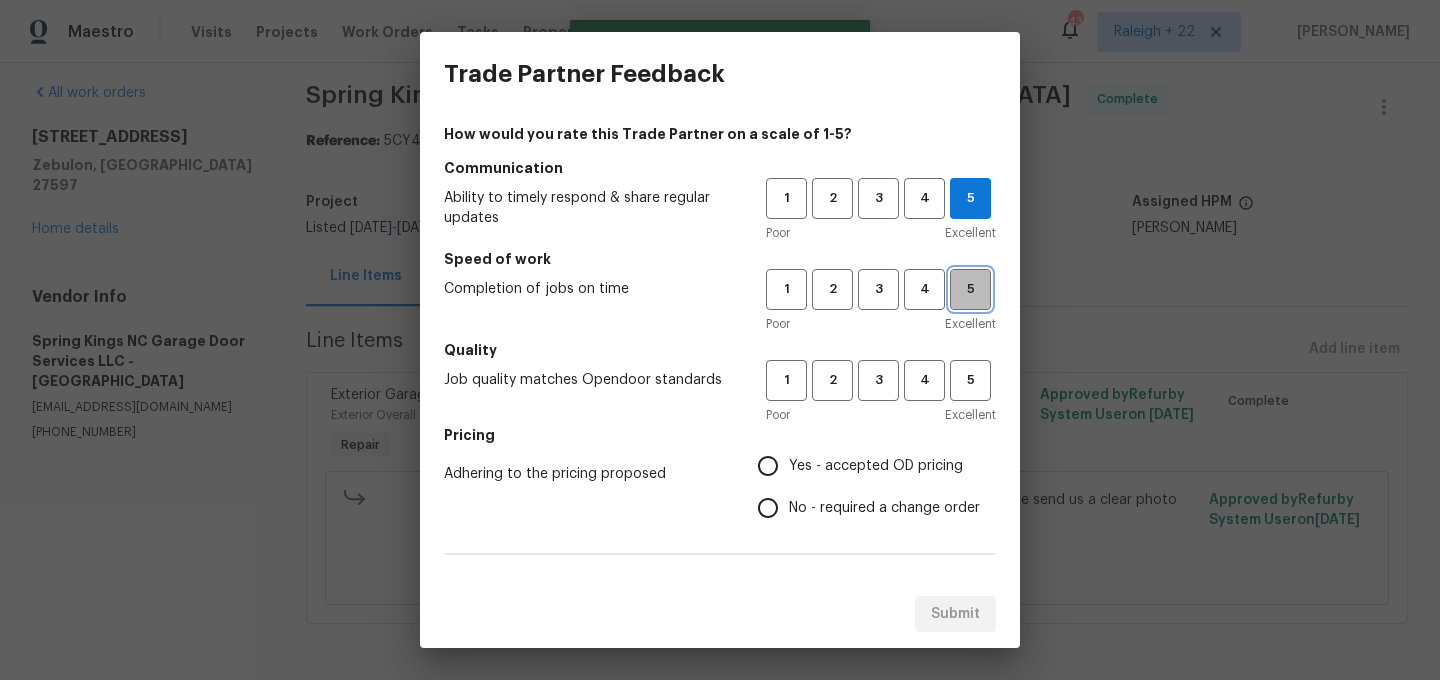 click on "5" at bounding box center [970, 289] 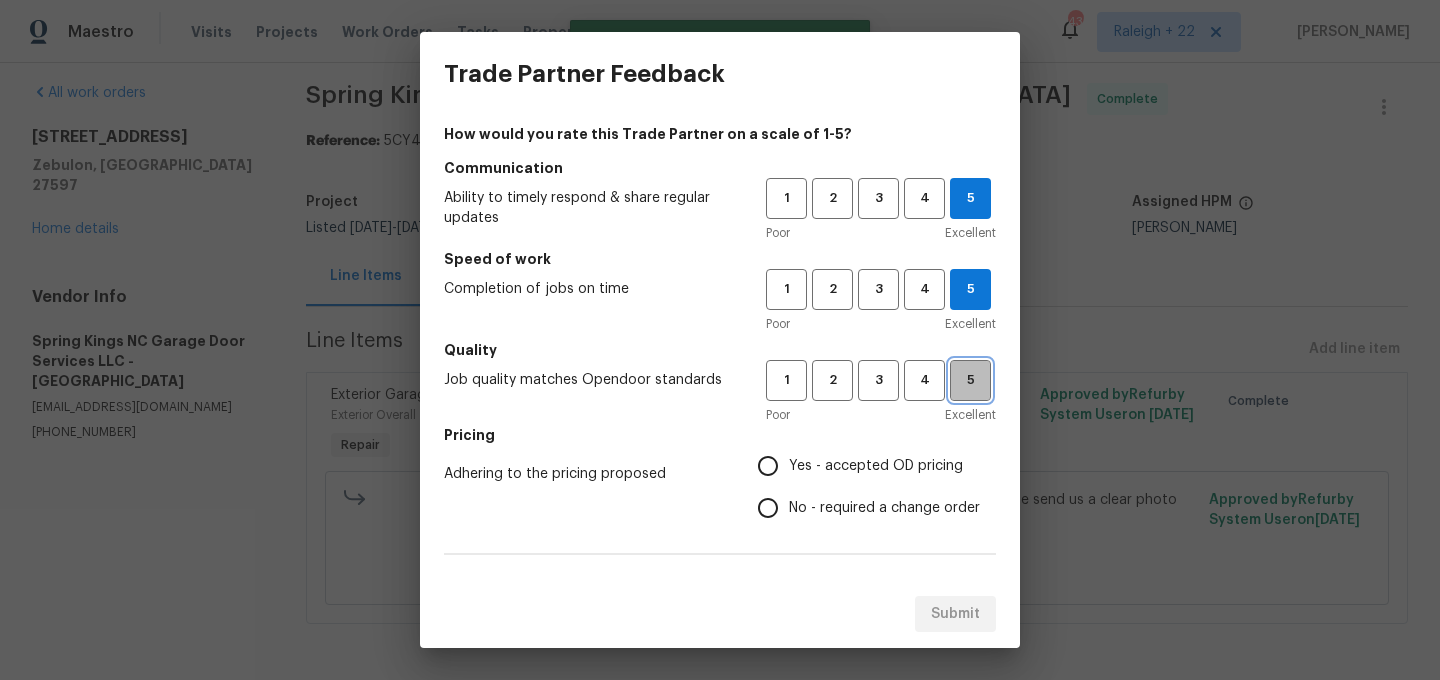 click on "5" at bounding box center [970, 380] 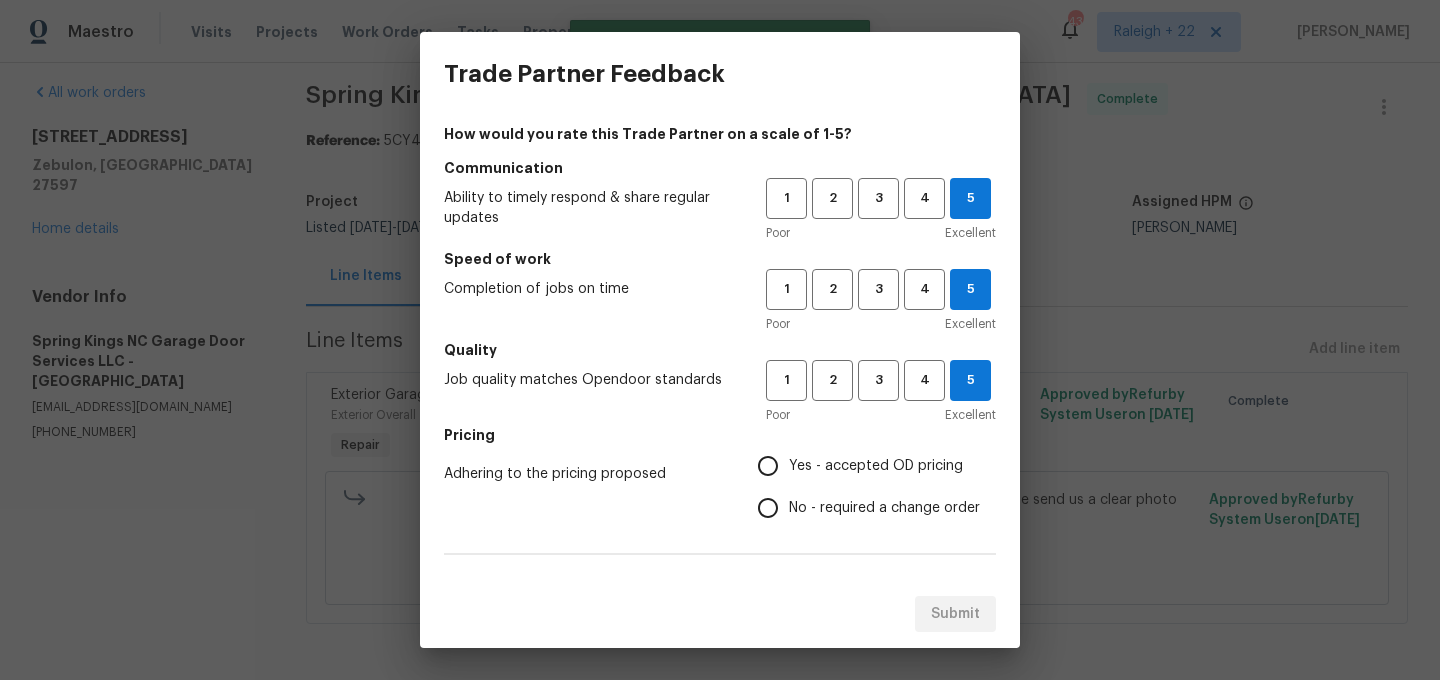 click on "Yes - accepted OD pricing" at bounding box center [768, 466] 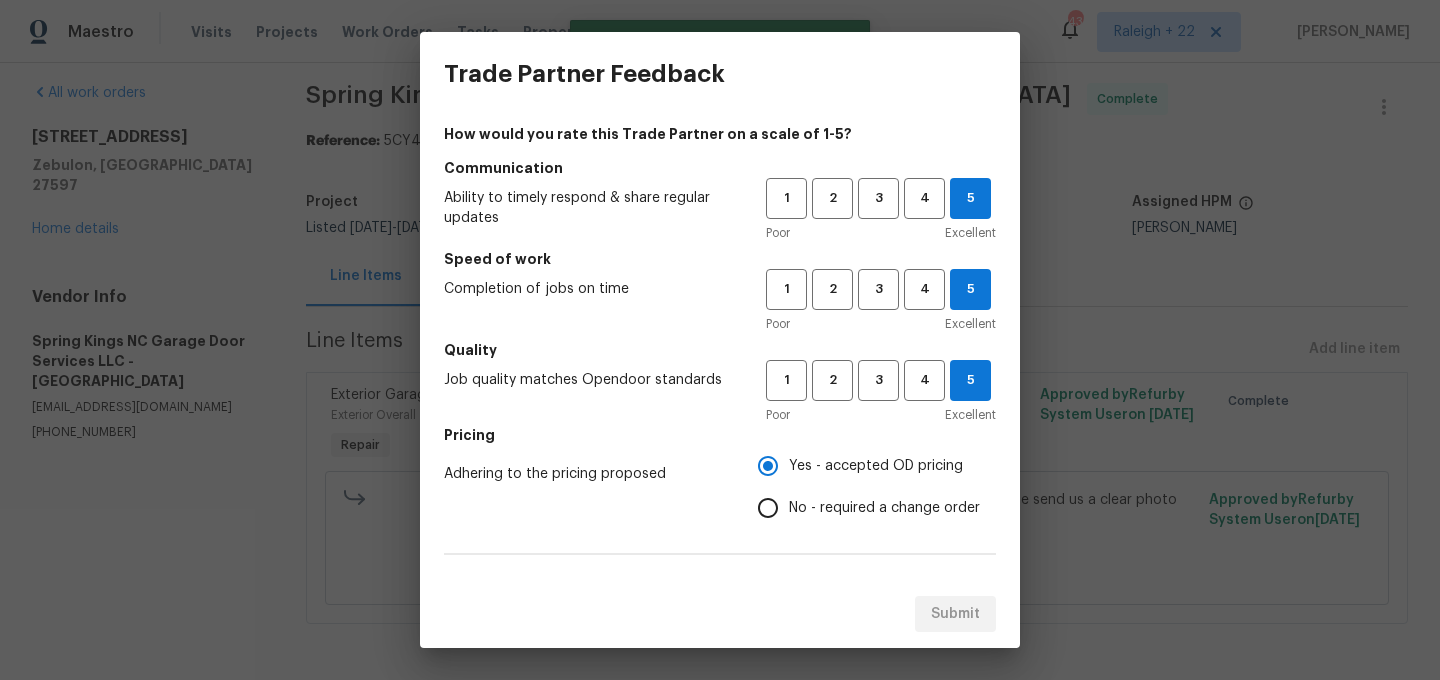 scroll, scrollTop: 335, scrollLeft: 0, axis: vertical 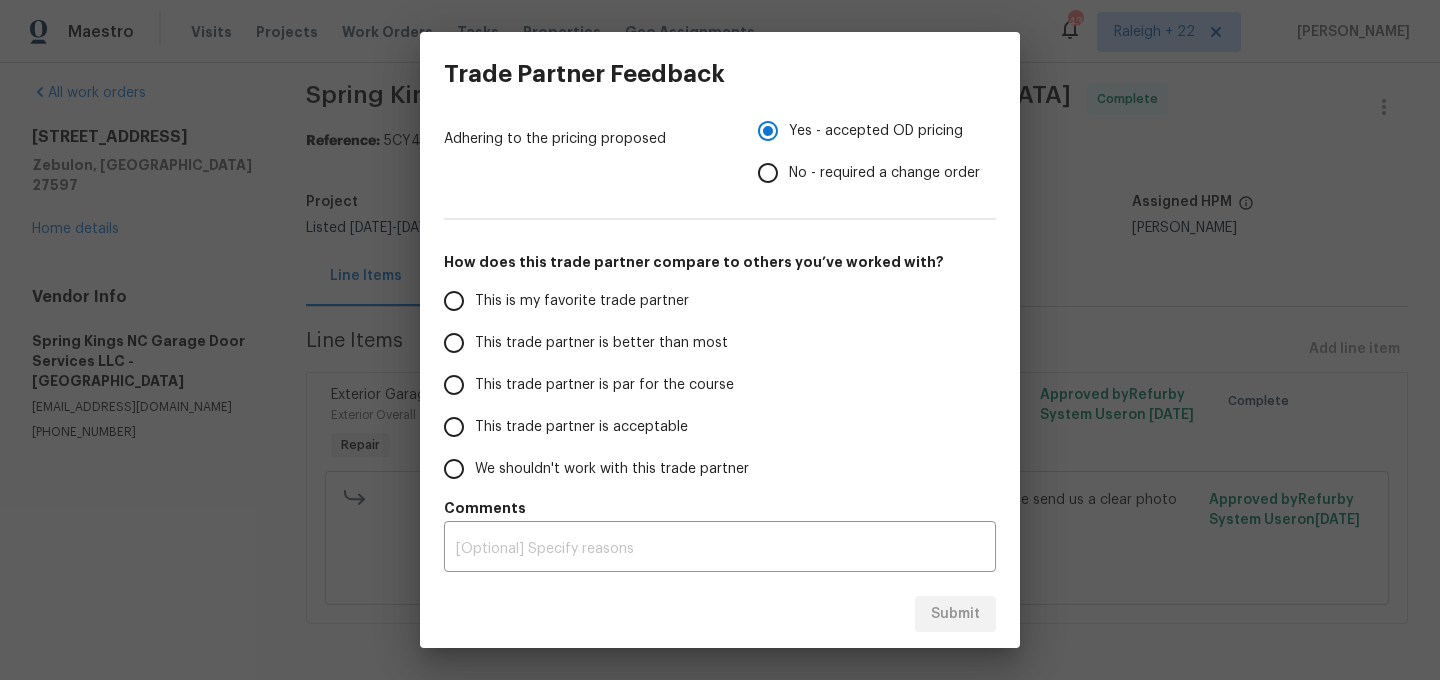 click on "This is my favorite trade partner" at bounding box center (454, 301) 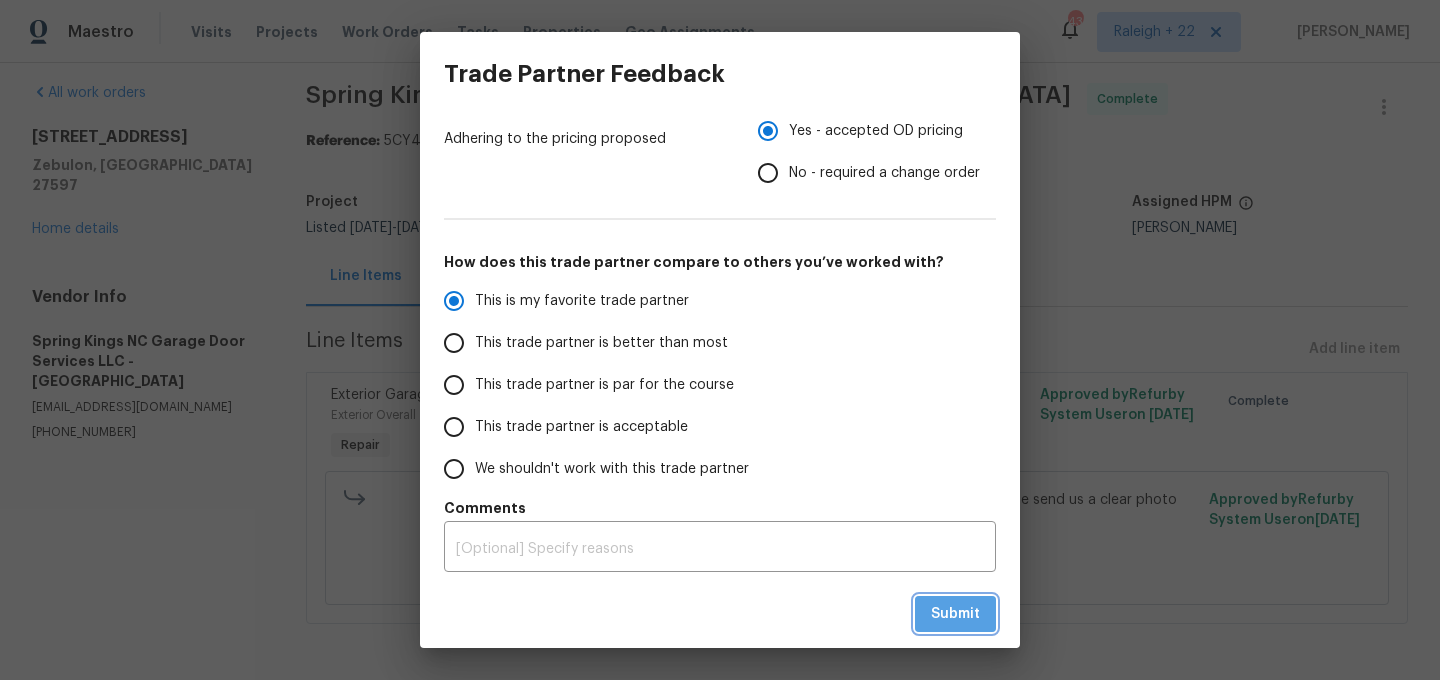 click on "Submit" at bounding box center (955, 614) 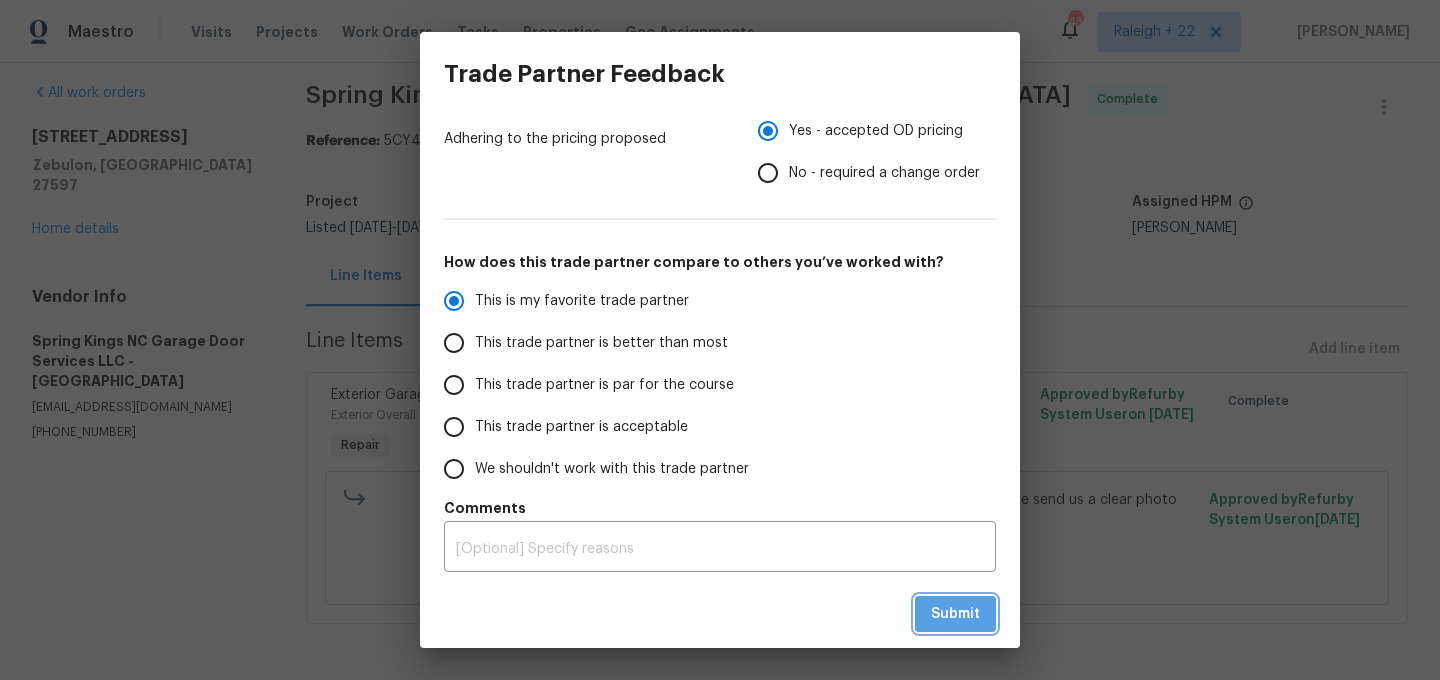 radio on "true" 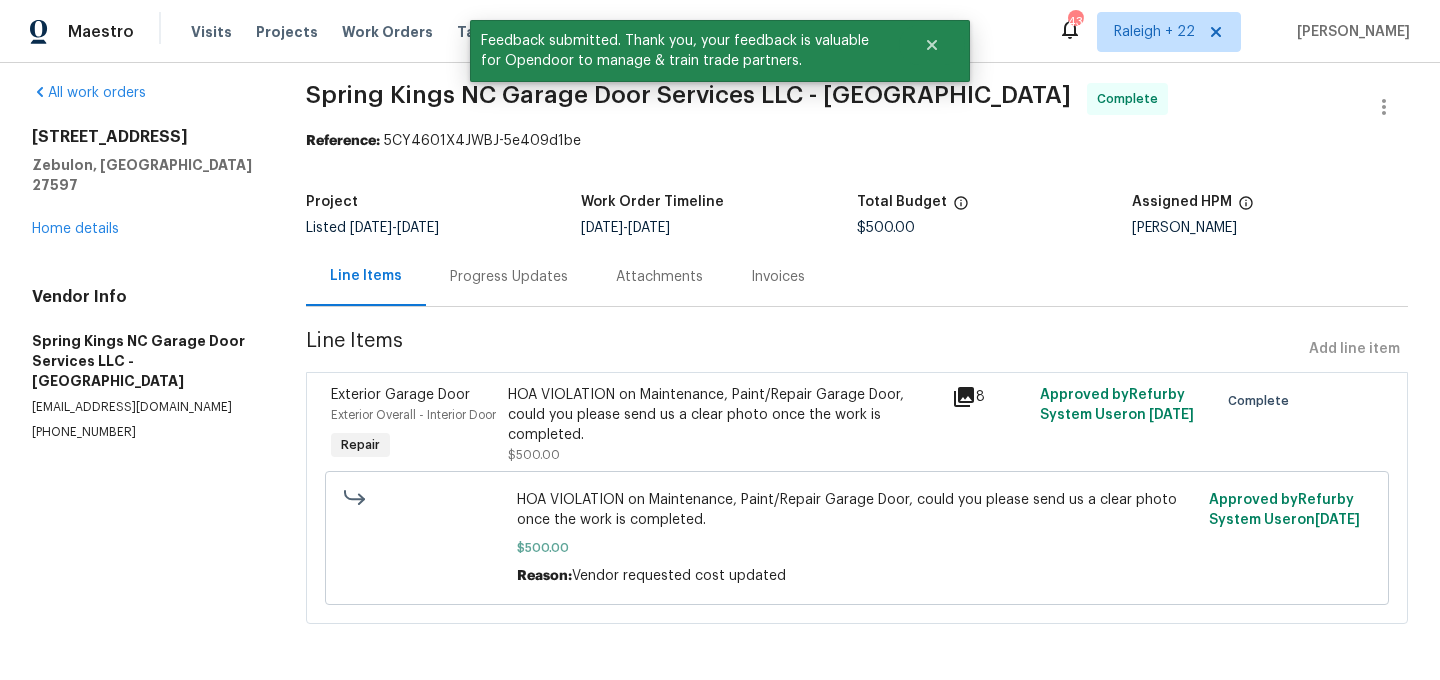 scroll, scrollTop: 0, scrollLeft: 0, axis: both 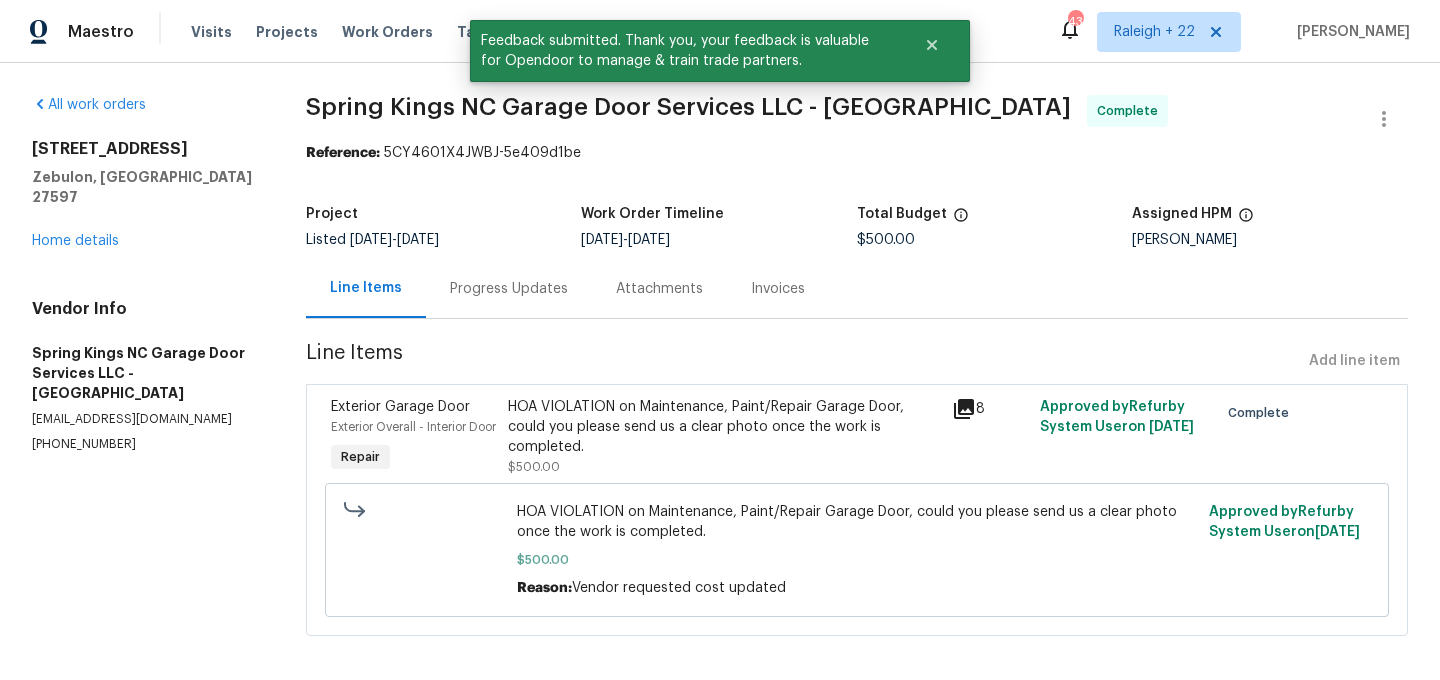 click on "Progress Updates" at bounding box center [509, 289] 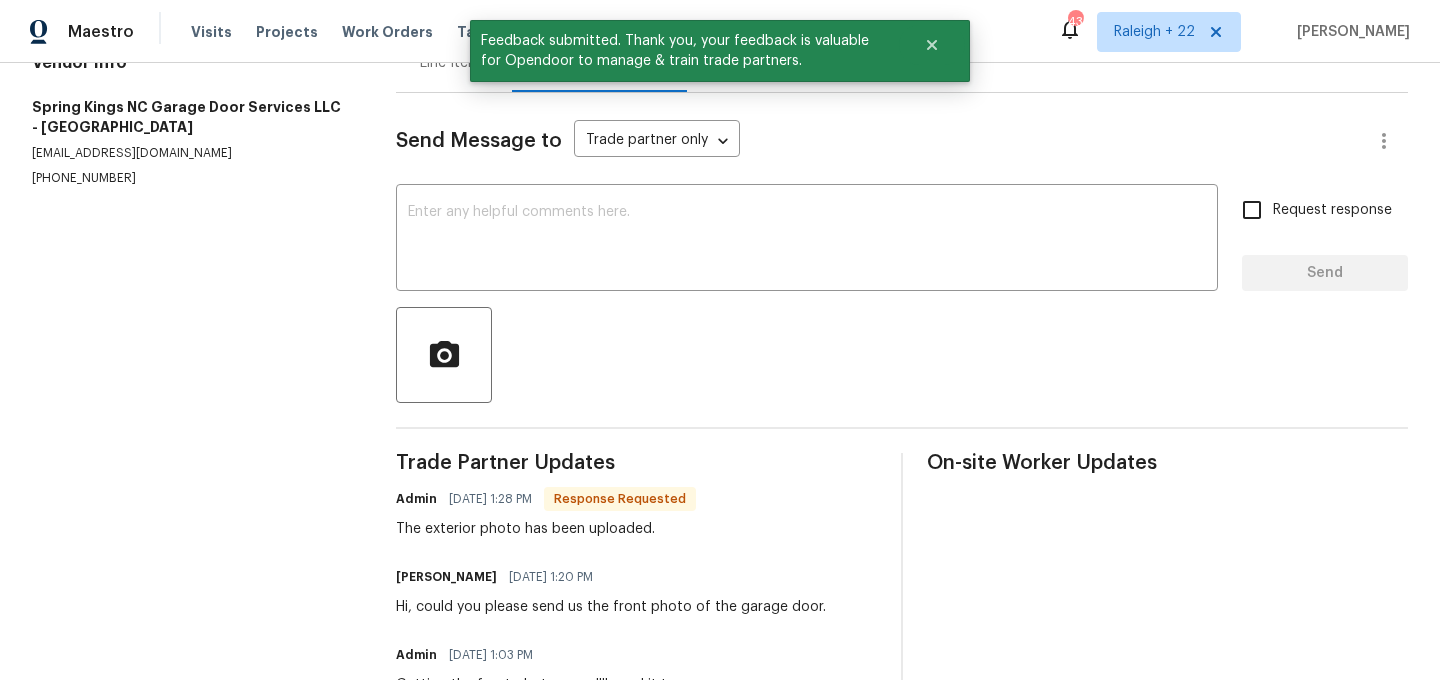 scroll, scrollTop: 161, scrollLeft: 0, axis: vertical 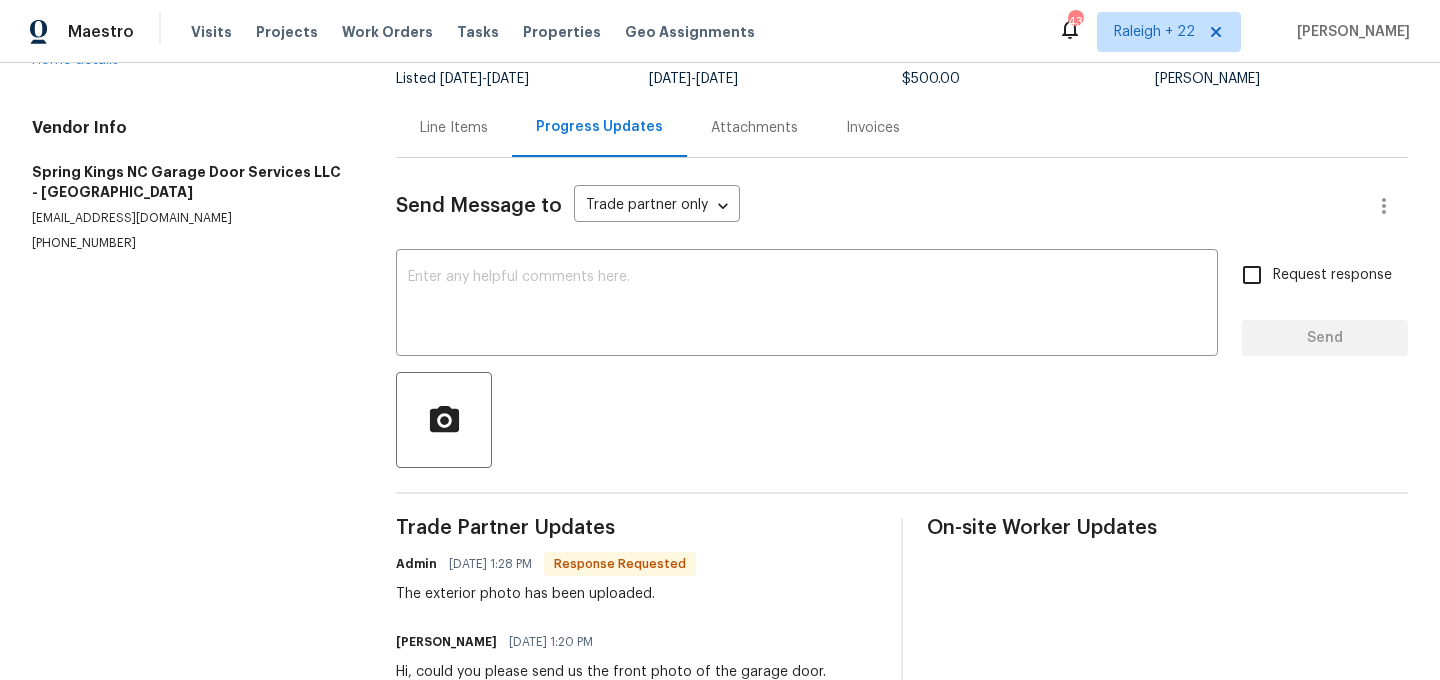 click on "Line Items" at bounding box center (454, 128) 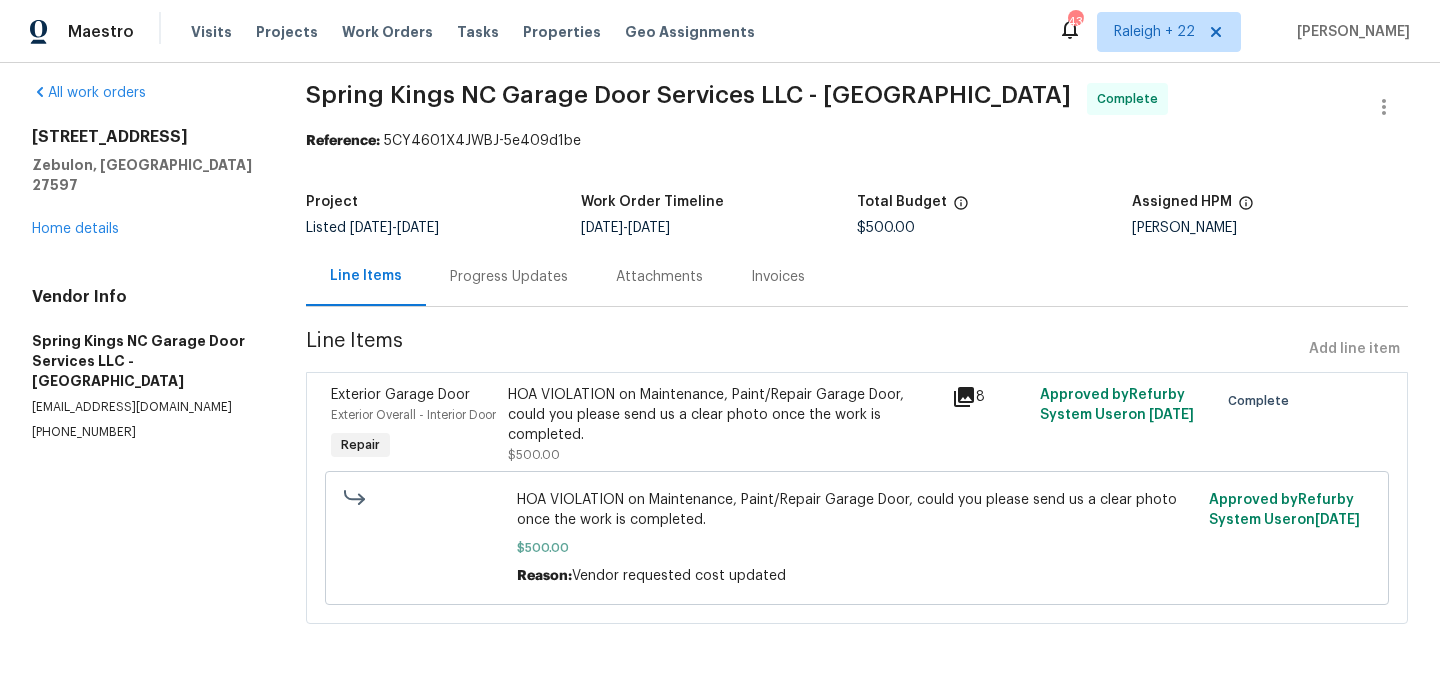 click on "HOA VIOLATION on Maintenance, Paint/Repair Garage Door, could you please send us a clear photo once the work is completed." at bounding box center (723, 415) 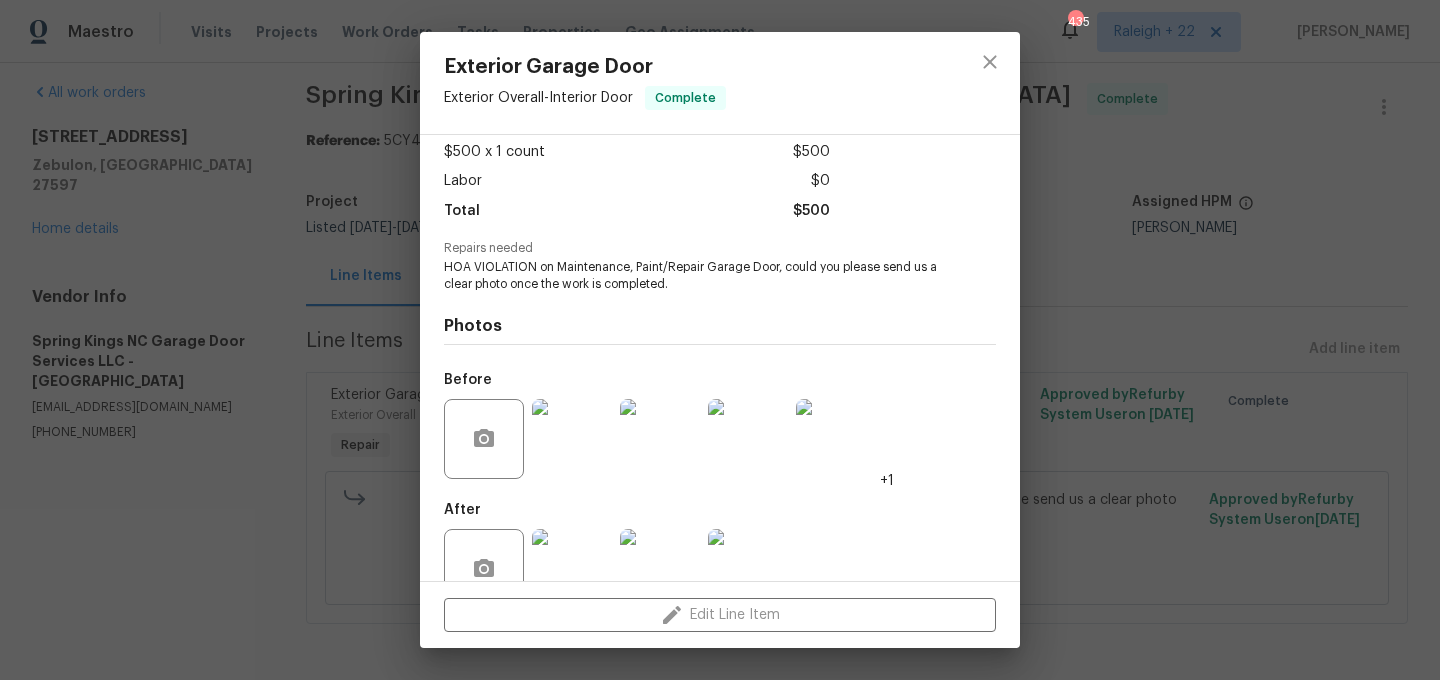 scroll, scrollTop: 170, scrollLeft: 0, axis: vertical 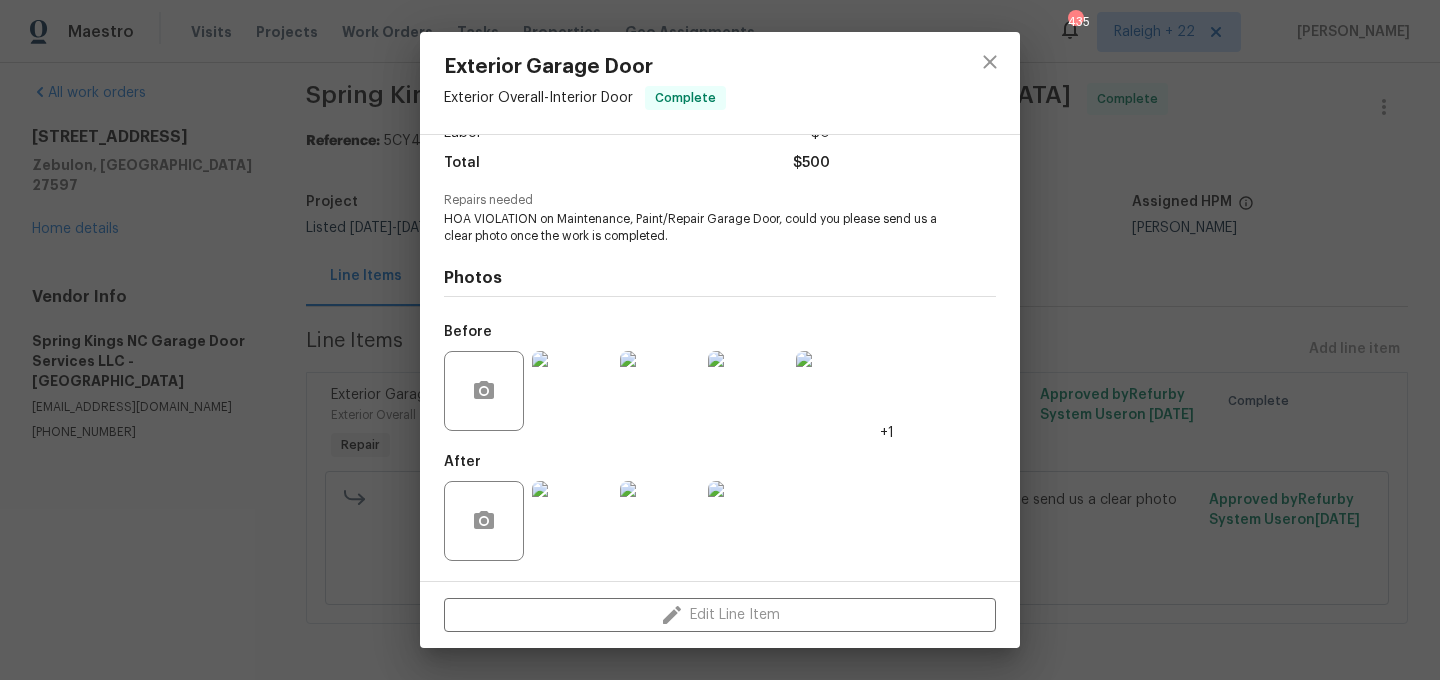 click at bounding box center [572, 391] 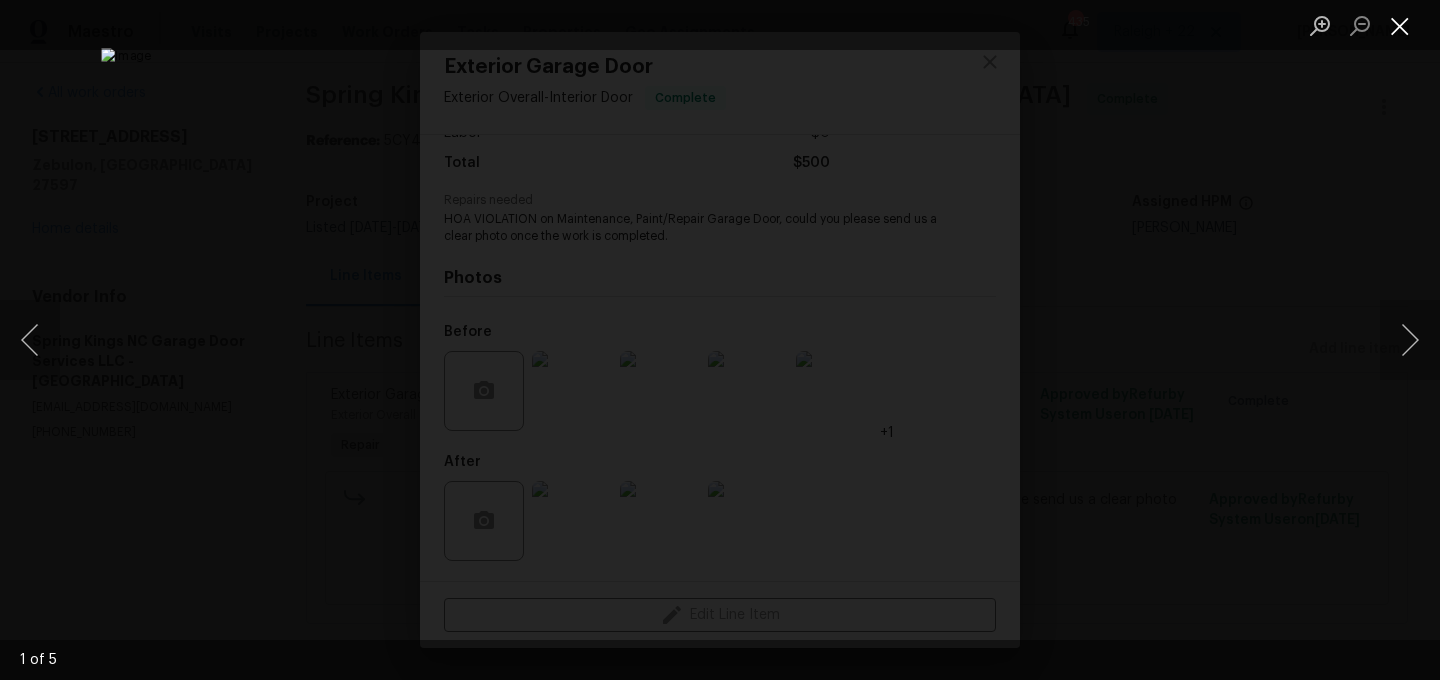 click at bounding box center (1400, 25) 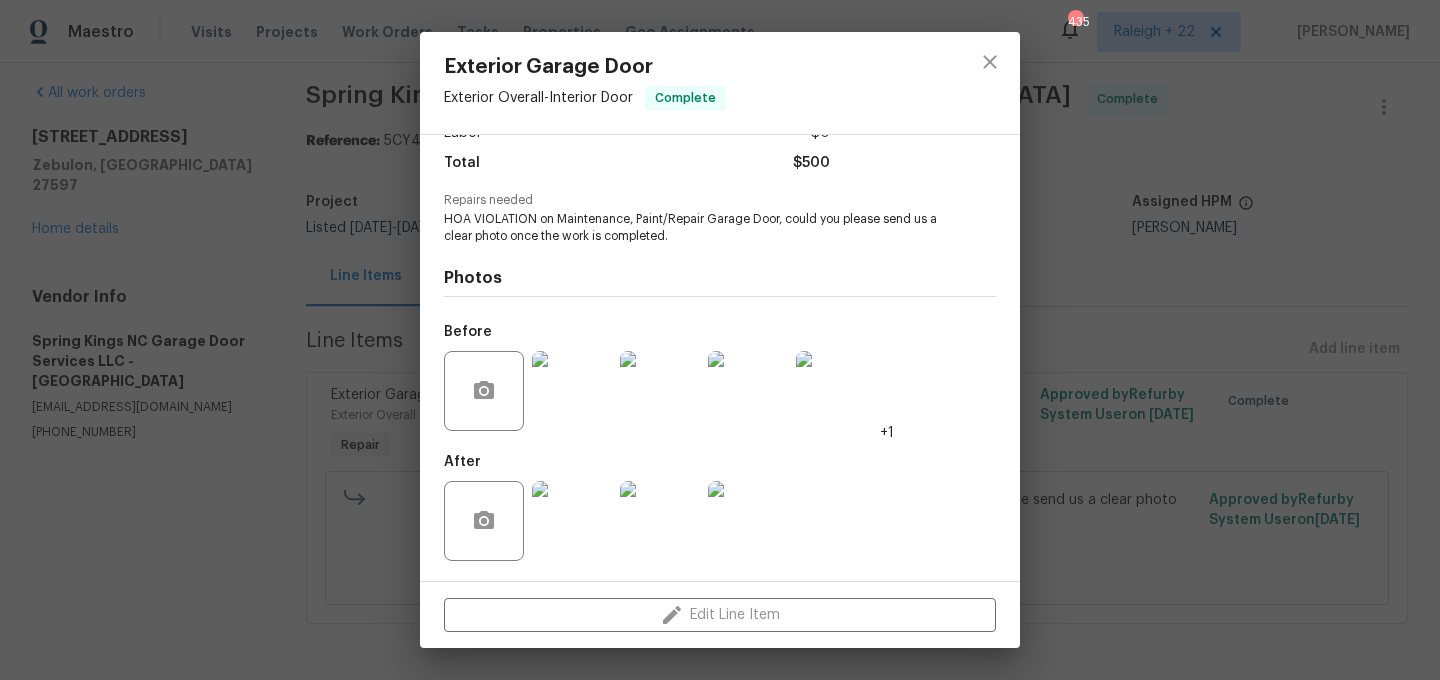 click at bounding box center [748, 391] 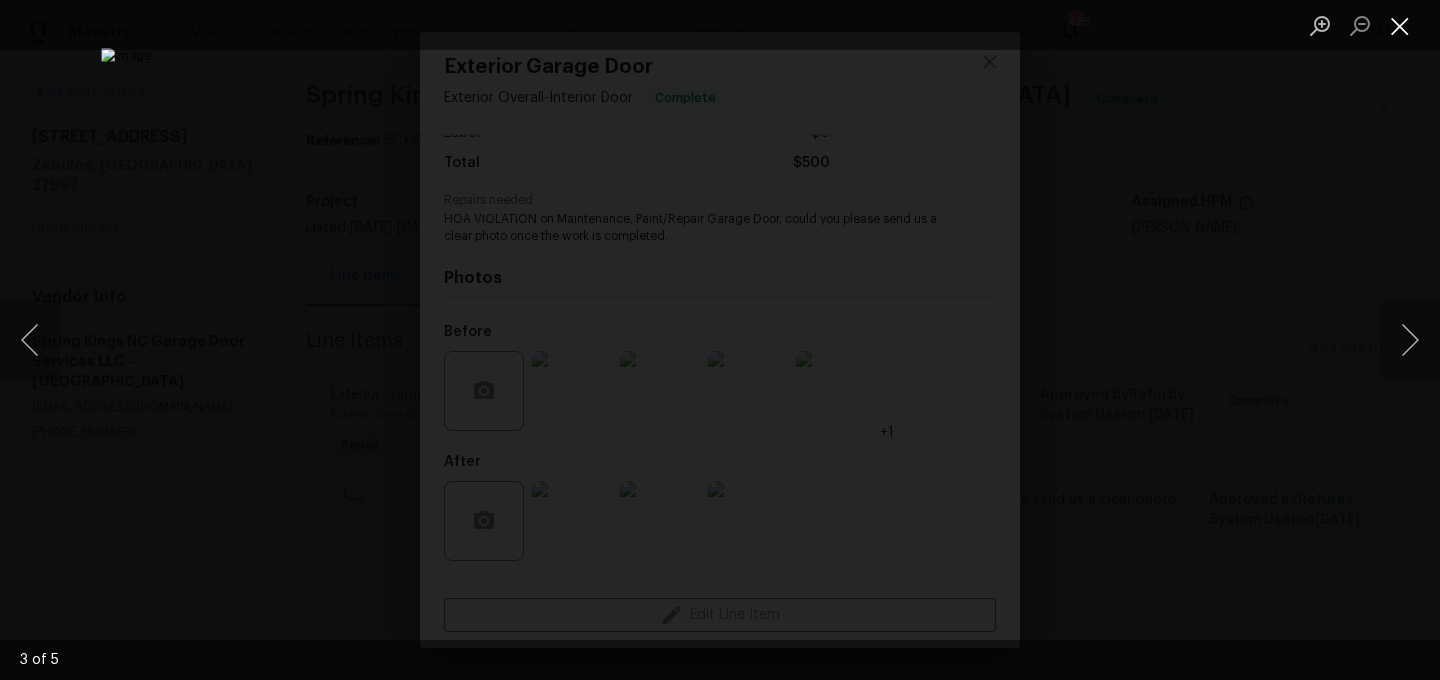 click at bounding box center [1400, 25] 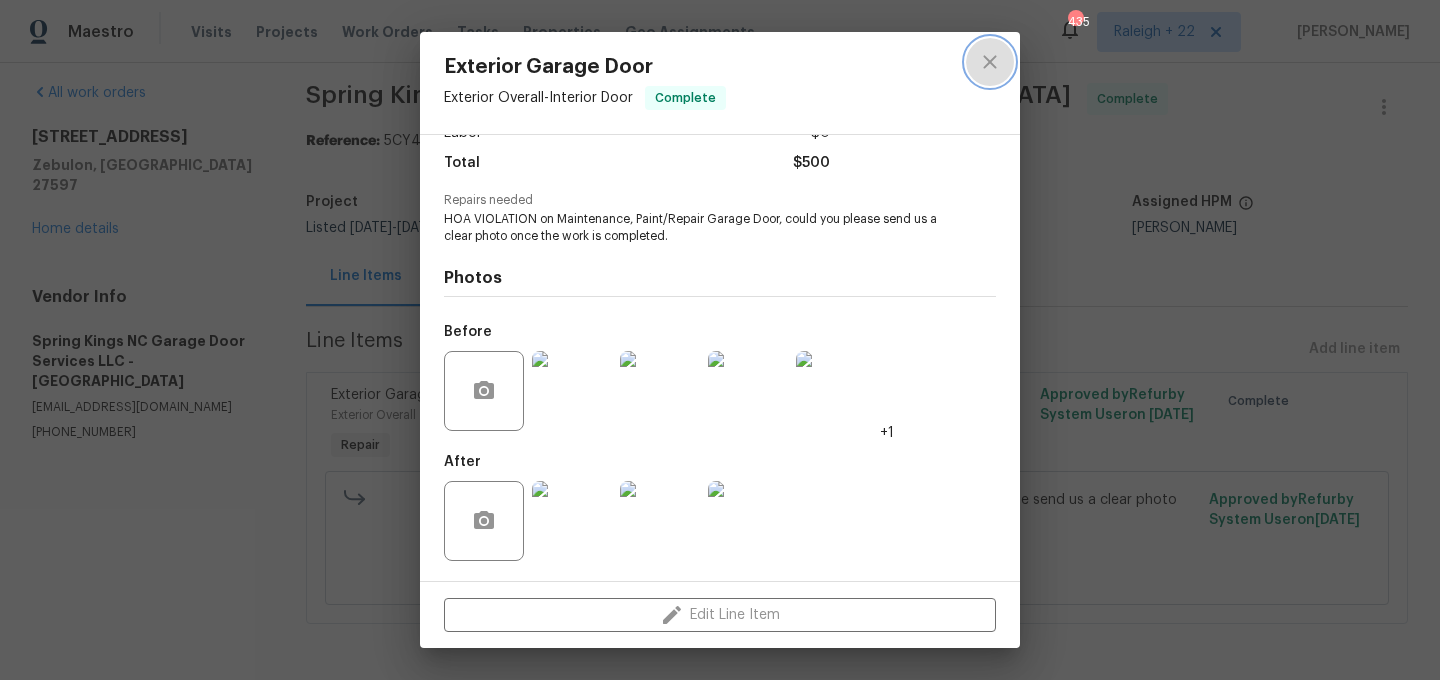 click 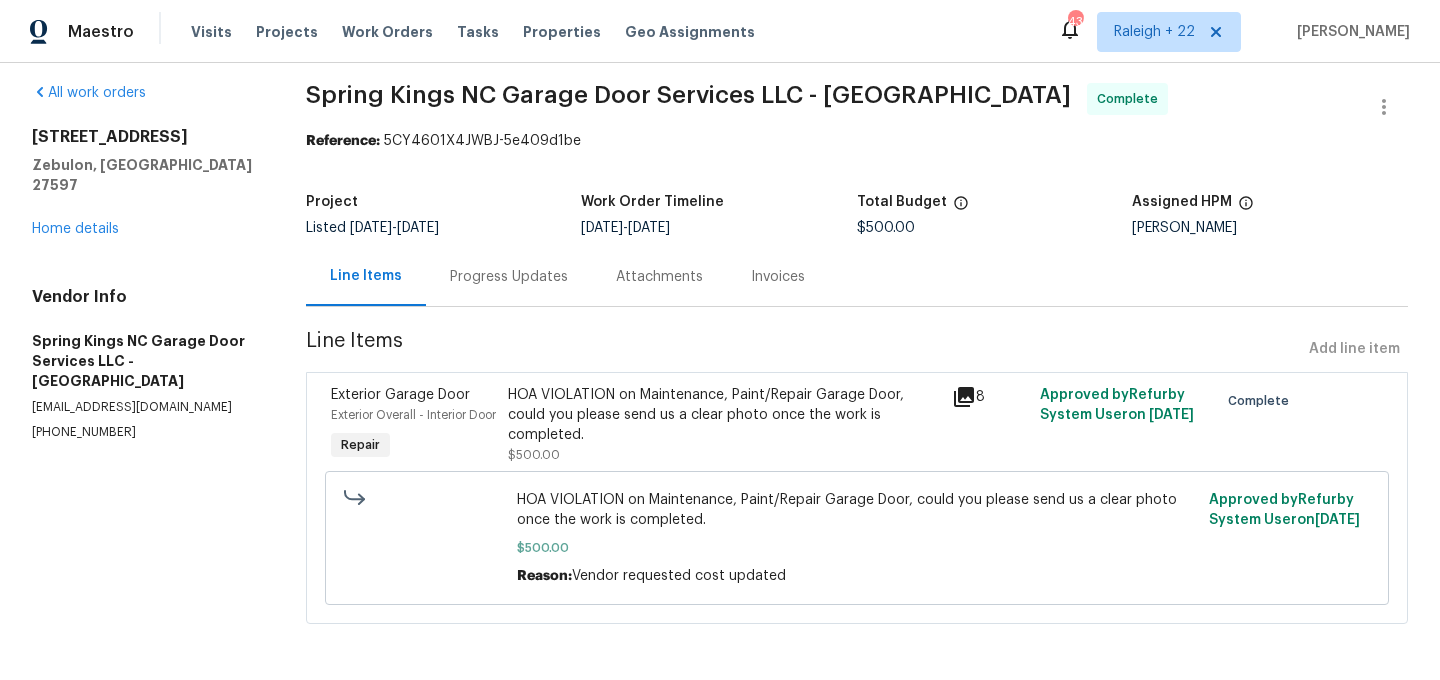 click on "Progress Updates" at bounding box center [509, 276] 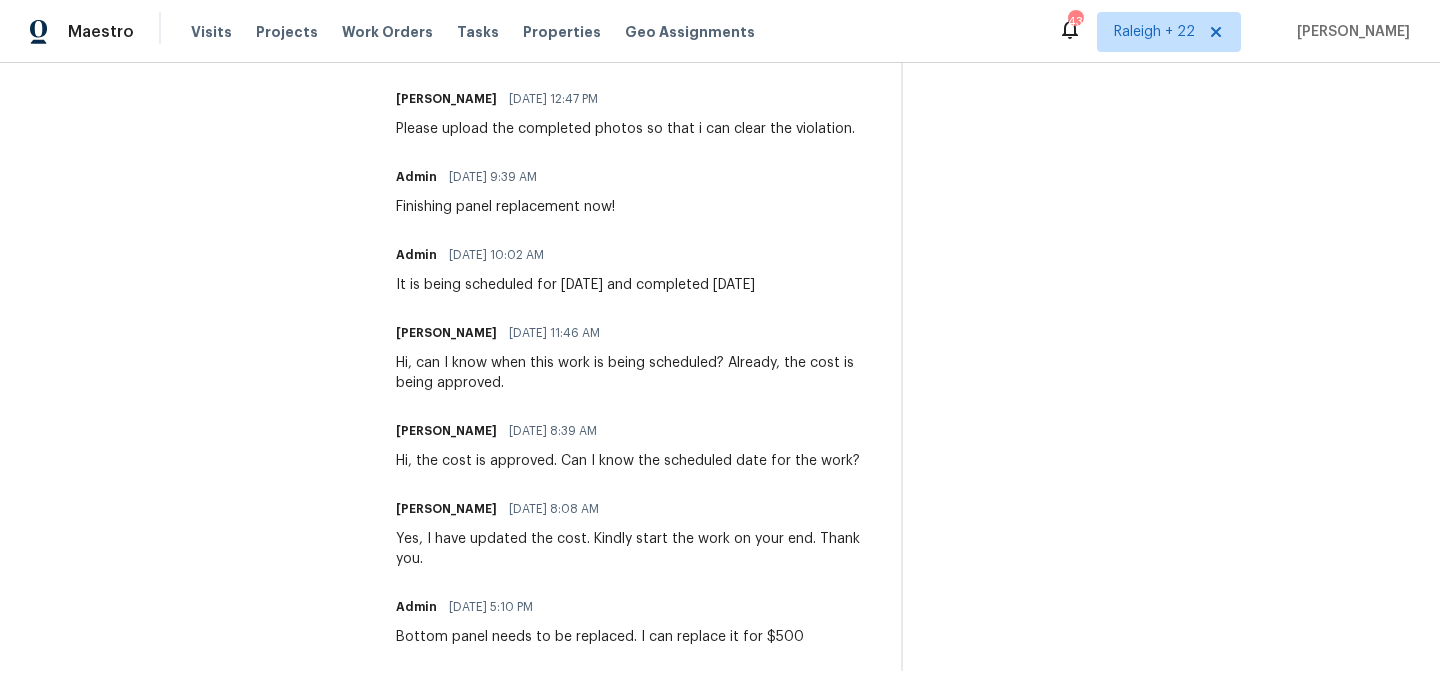 scroll, scrollTop: 731, scrollLeft: 0, axis: vertical 